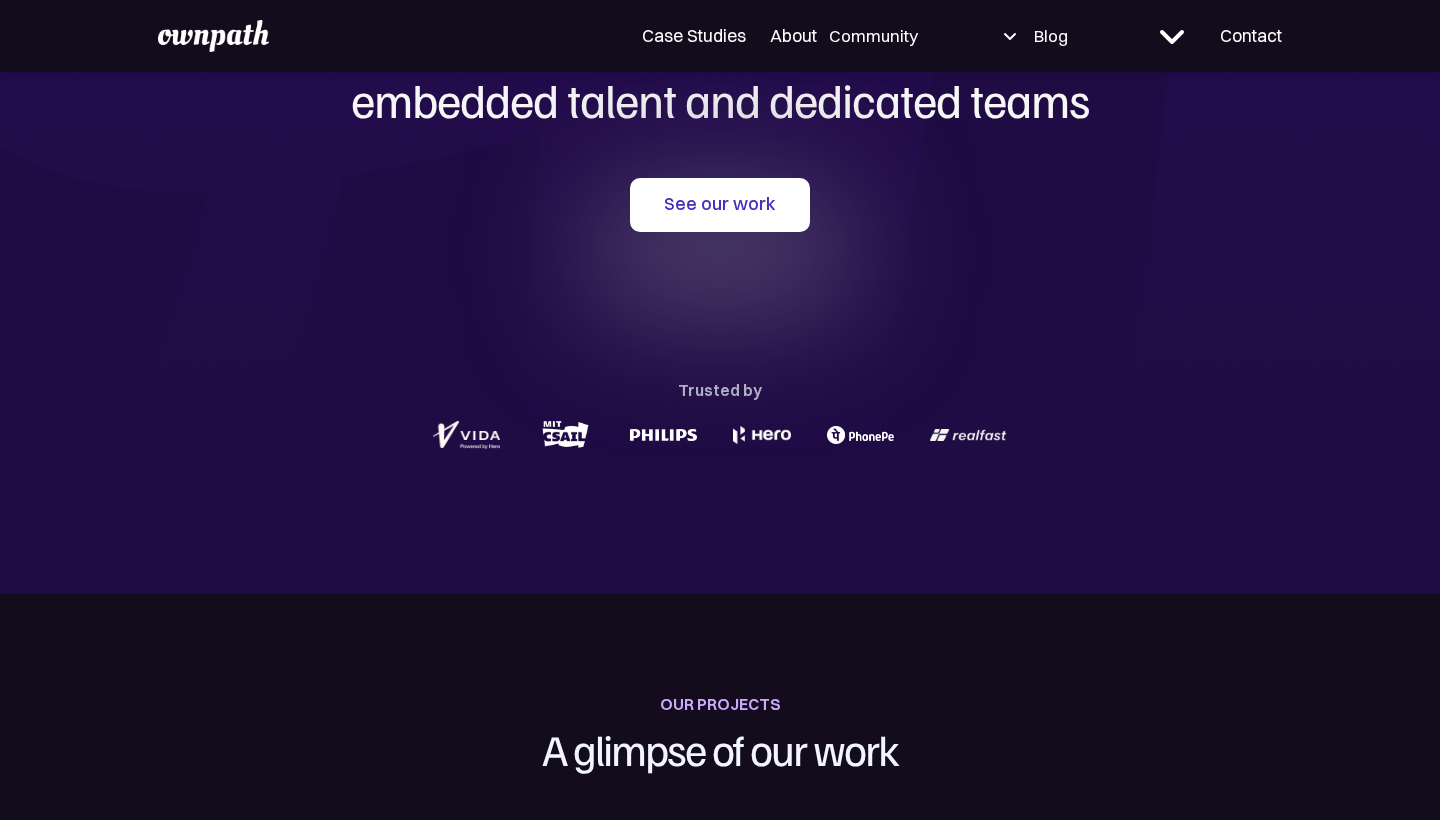 scroll, scrollTop: 194, scrollLeft: 0, axis: vertical 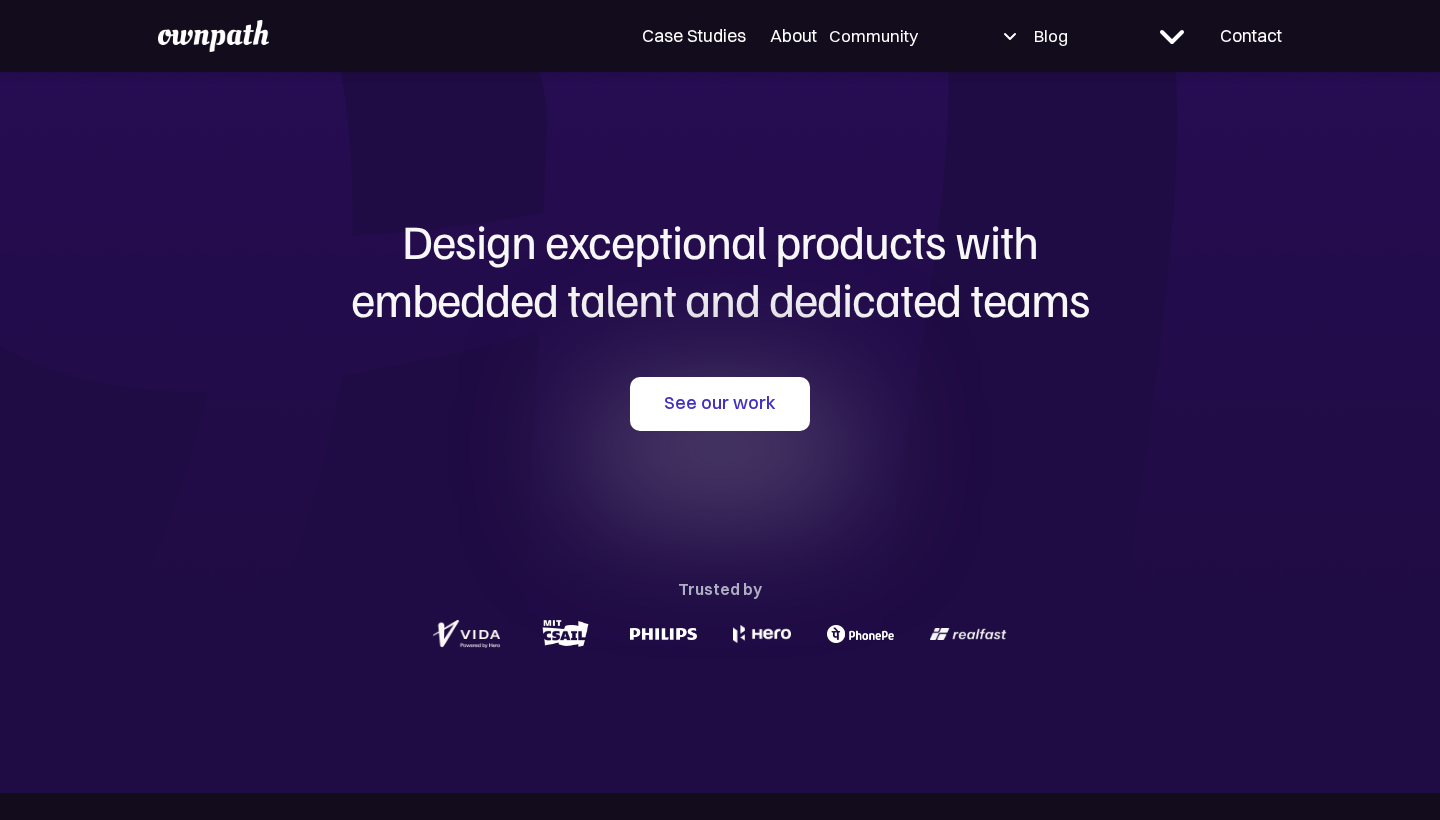 click on "Case Studies About Community Careers Events Resources Design Residency Work on exciting projects with startups. Get an all-access pass to our programs. Be part of a curated design community. For Companies Blog All Placement Stories Fellow stories Case studies Career insights Expert interviews Design Residency Work on exciting projects with startups. Get an all-access pass to our programs. Be part of a curated design community. Resources Contact Register Now" at bounding box center [720, 36] 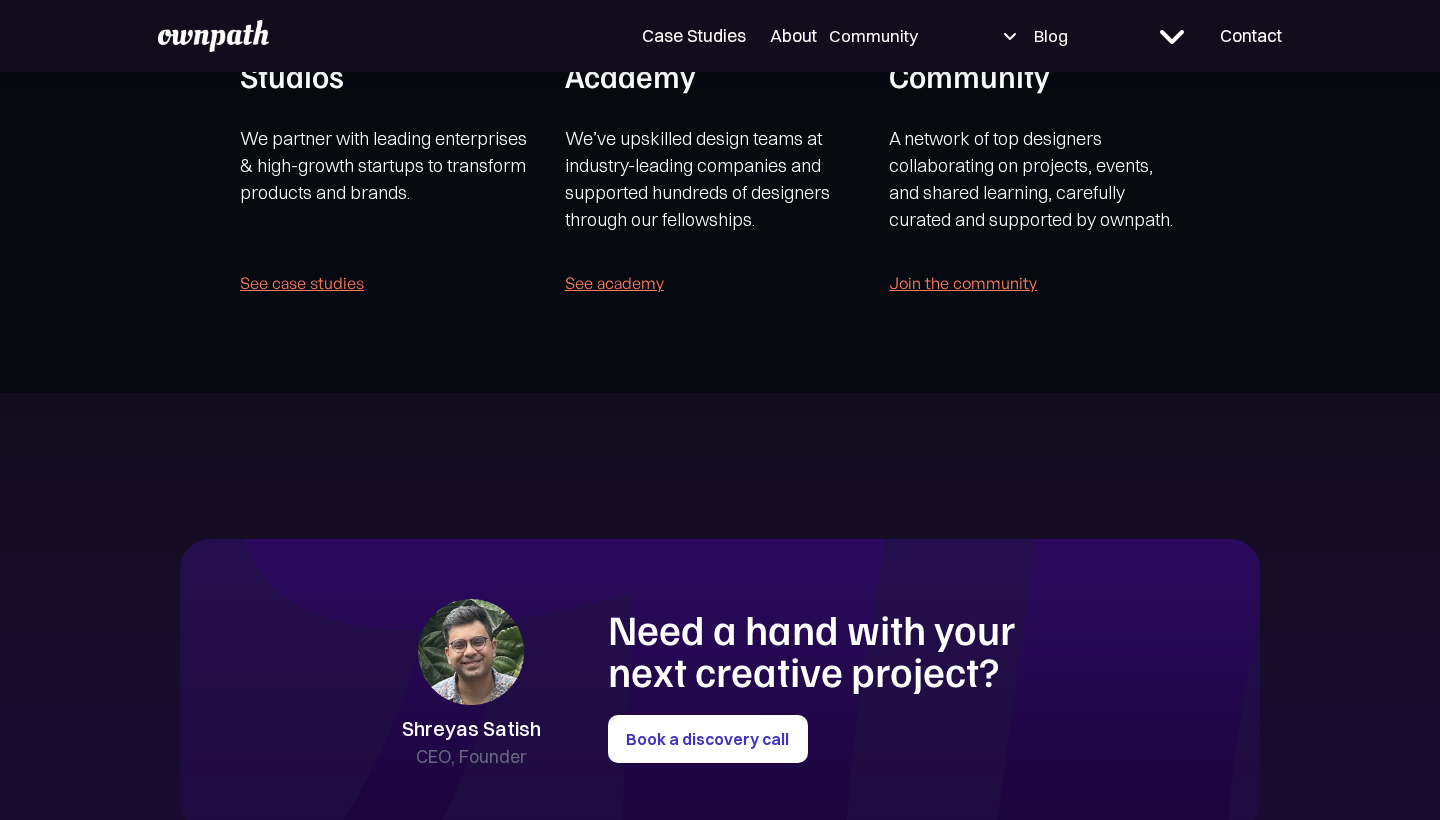scroll, scrollTop: 4126, scrollLeft: 0, axis: vertical 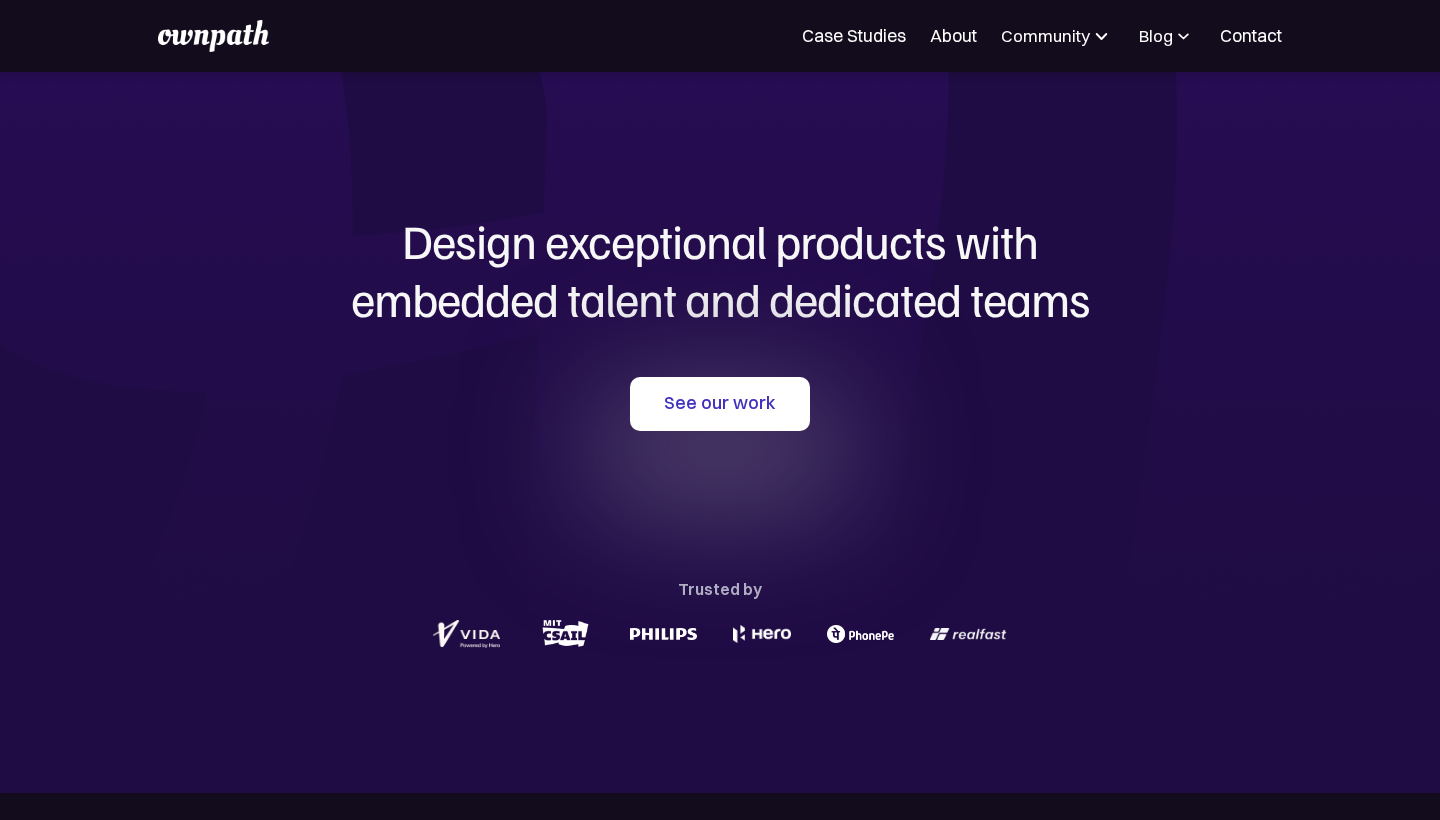click at bounding box center [1102, 36] 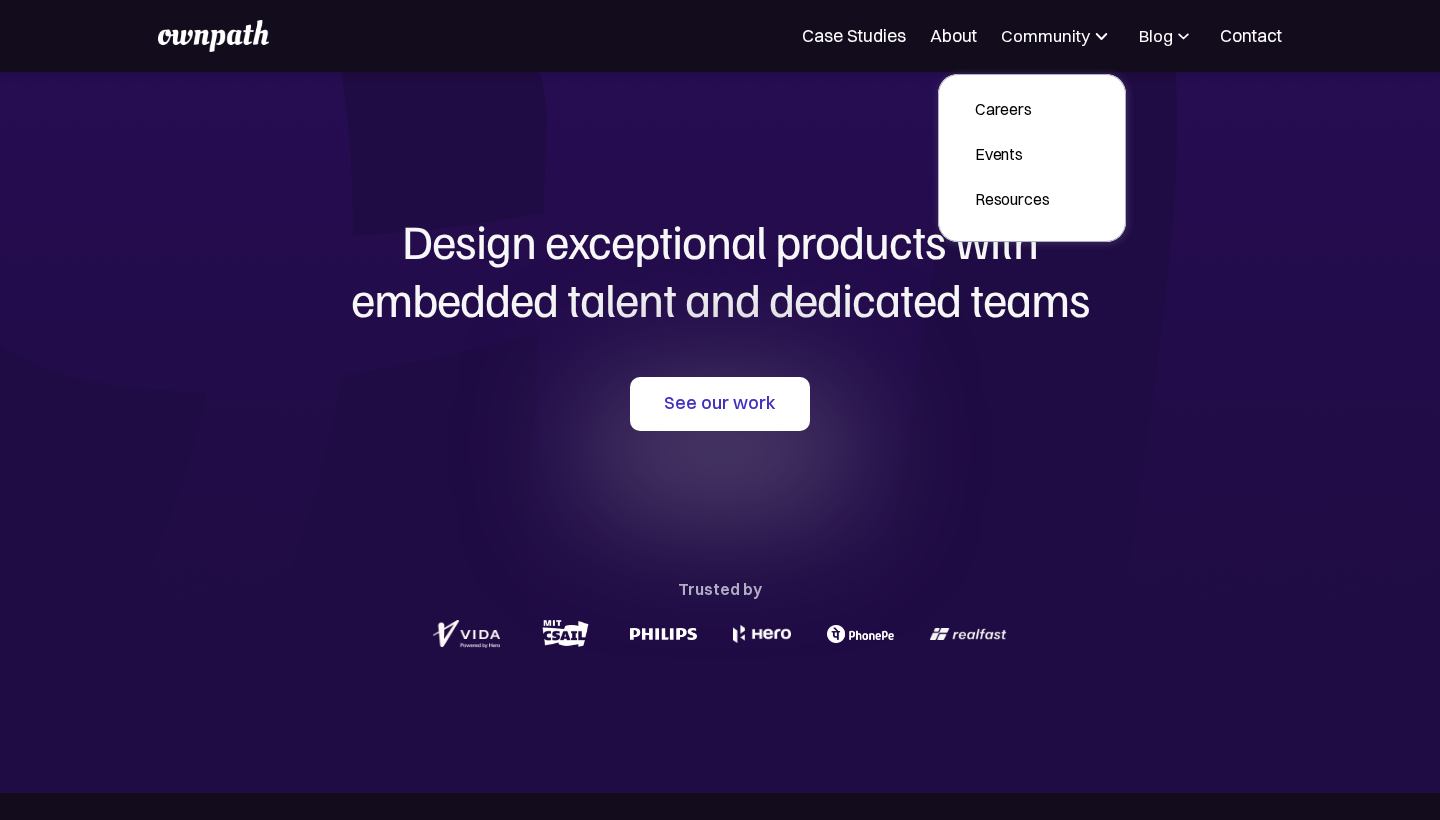 click at bounding box center [1102, 36] 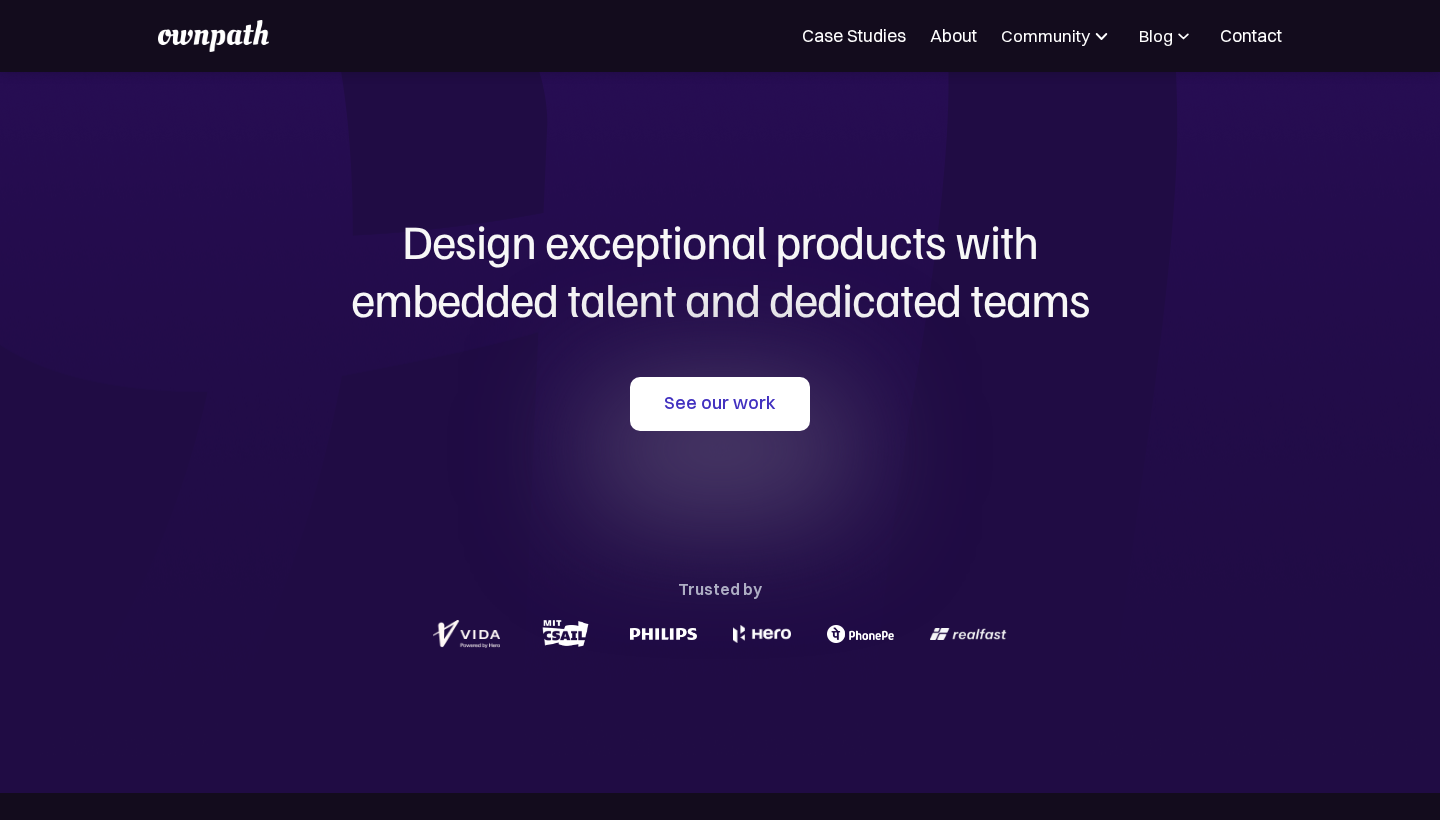 click at bounding box center [1183, 36] 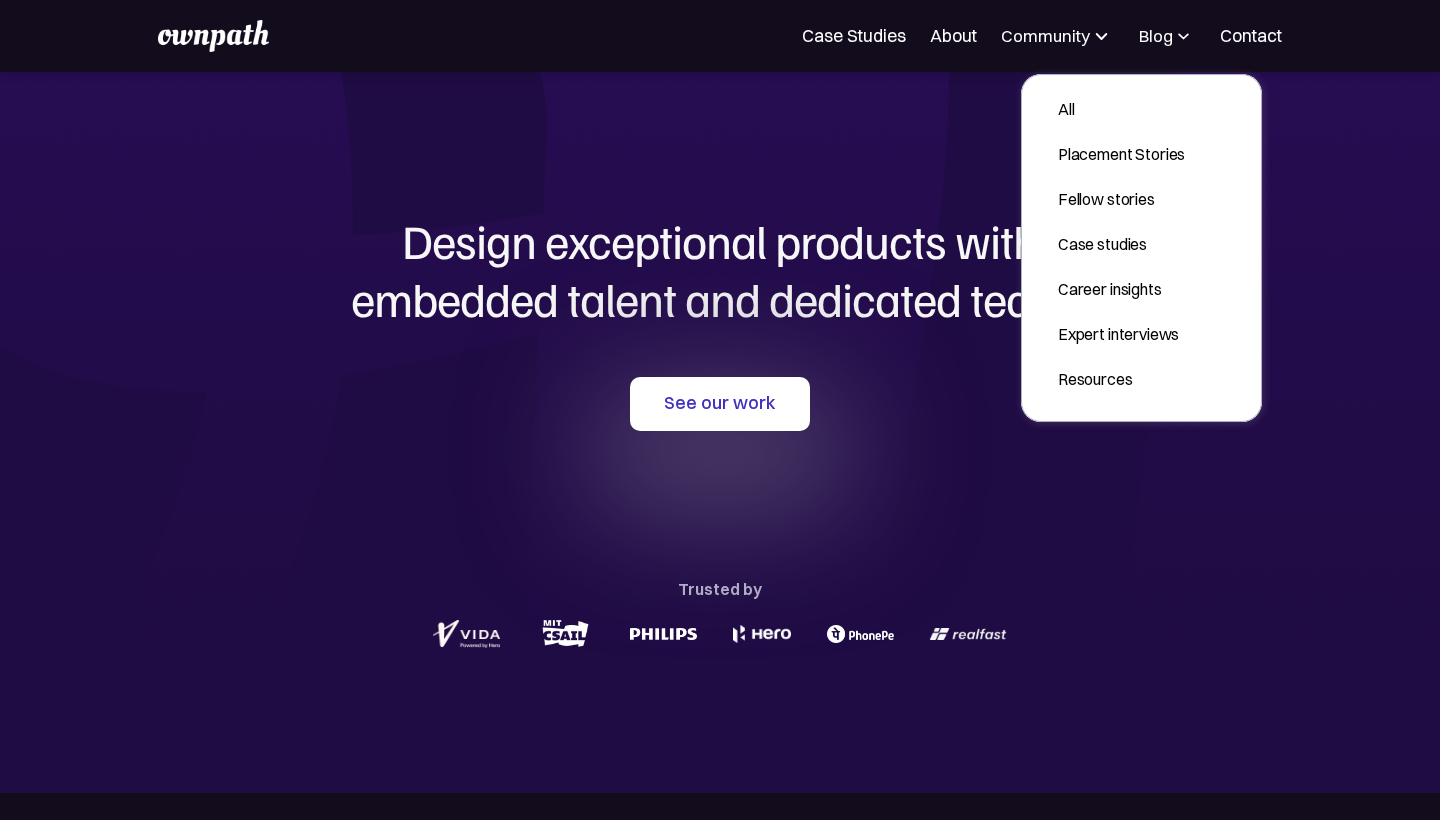 click at bounding box center (1183, 36) 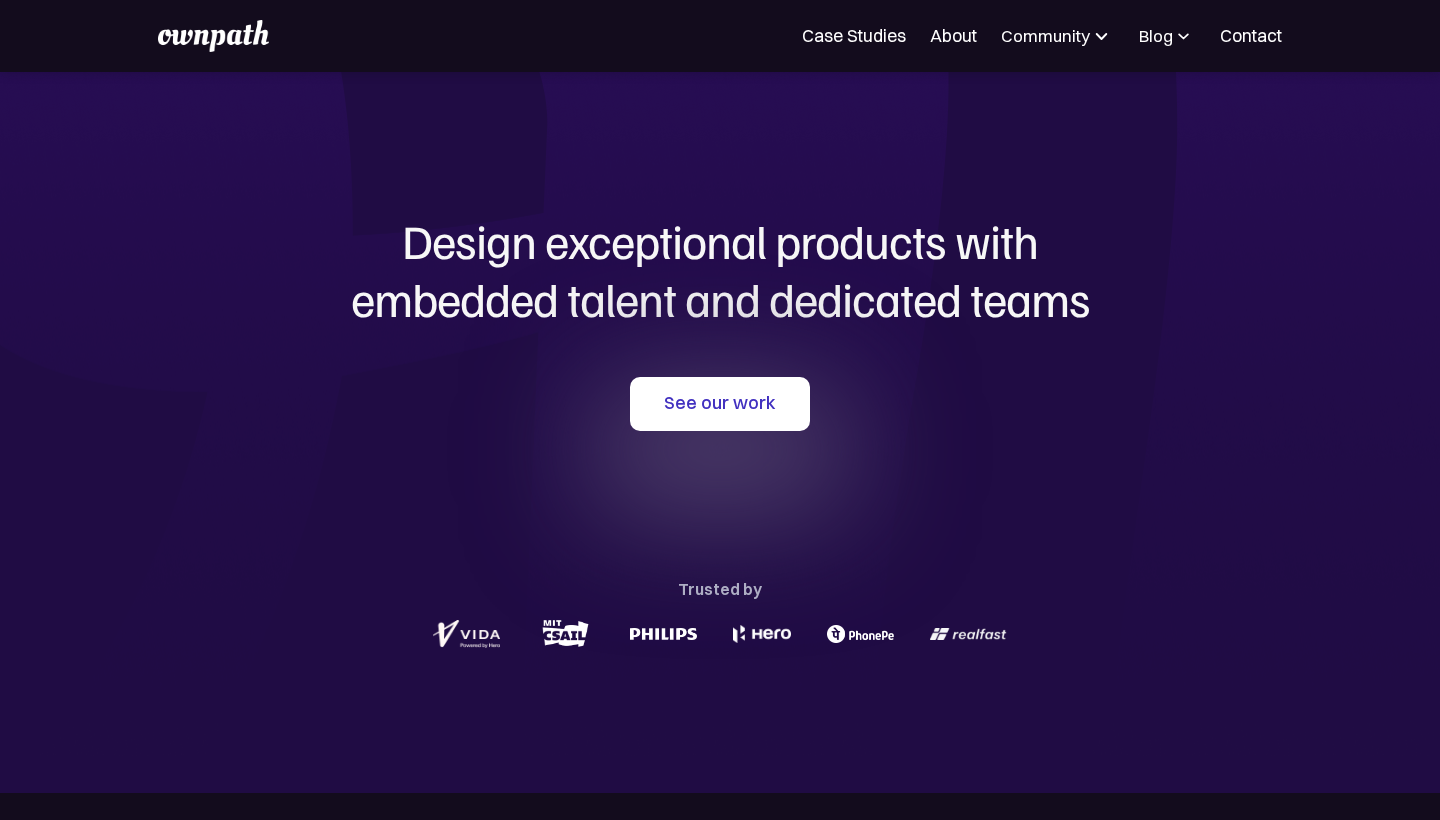 click at bounding box center (1102, 36) 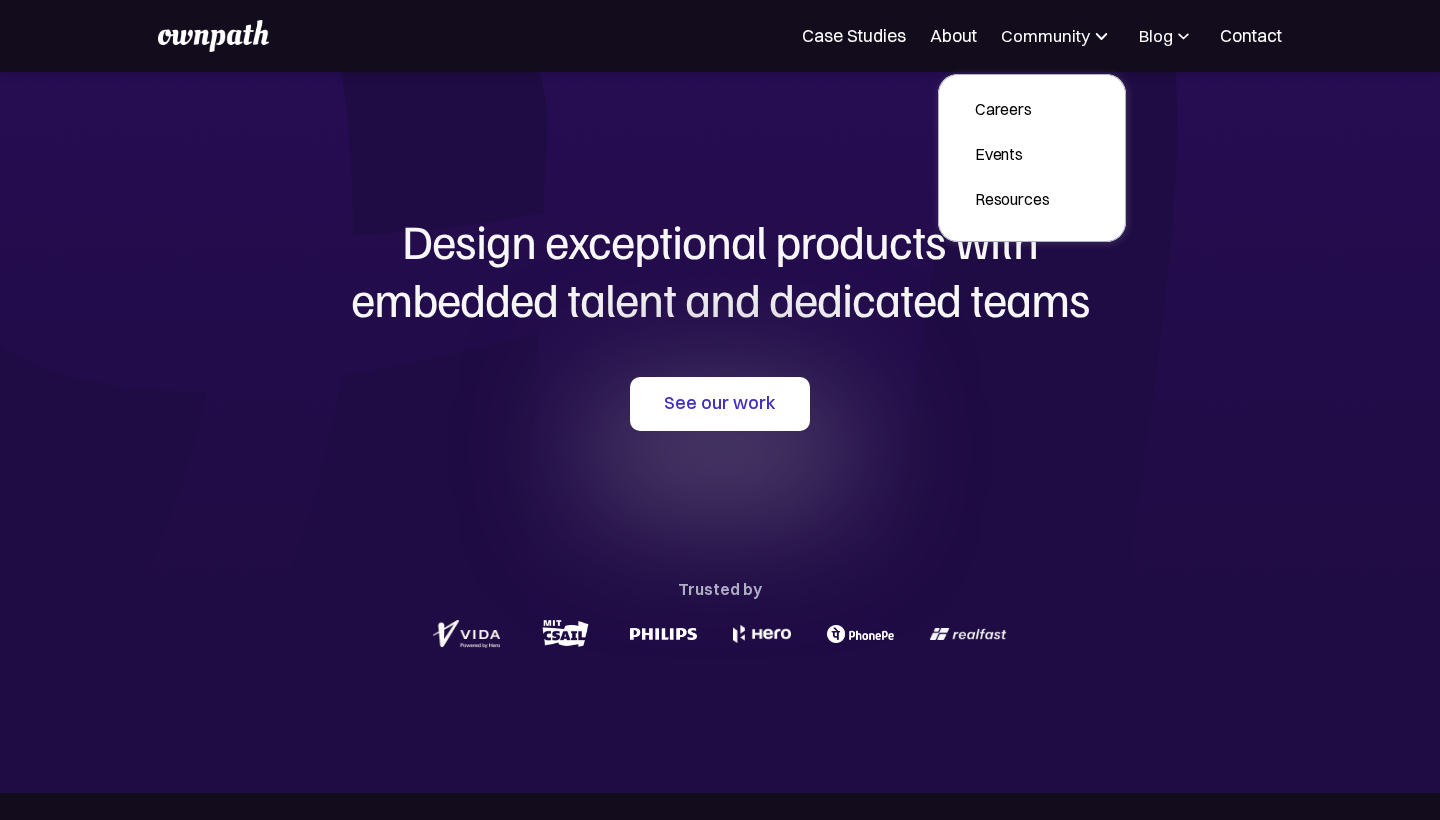 click at bounding box center [1102, 36] 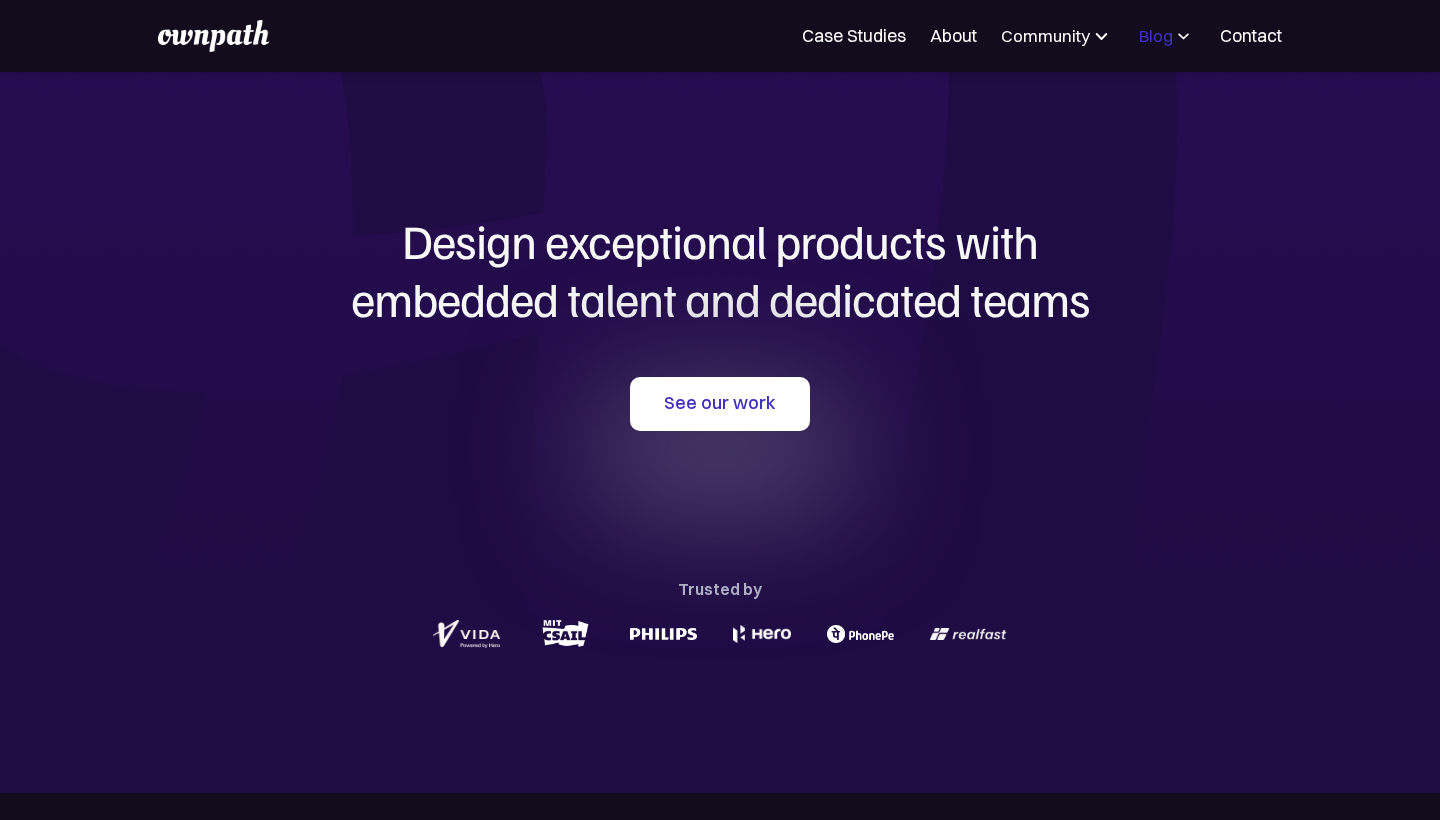 click on "Blog" at bounding box center (1156, 36) 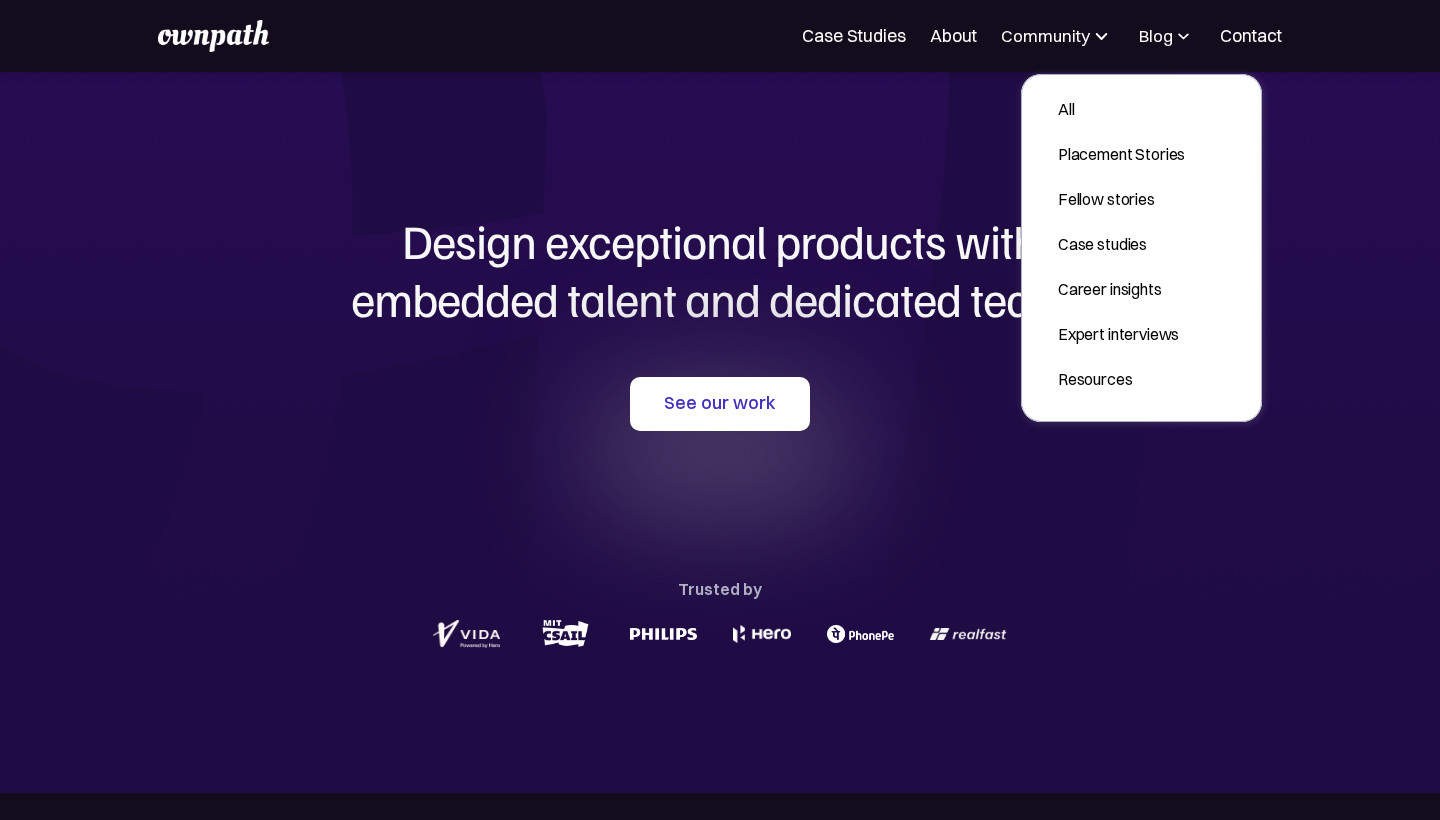click at bounding box center (1183, 36) 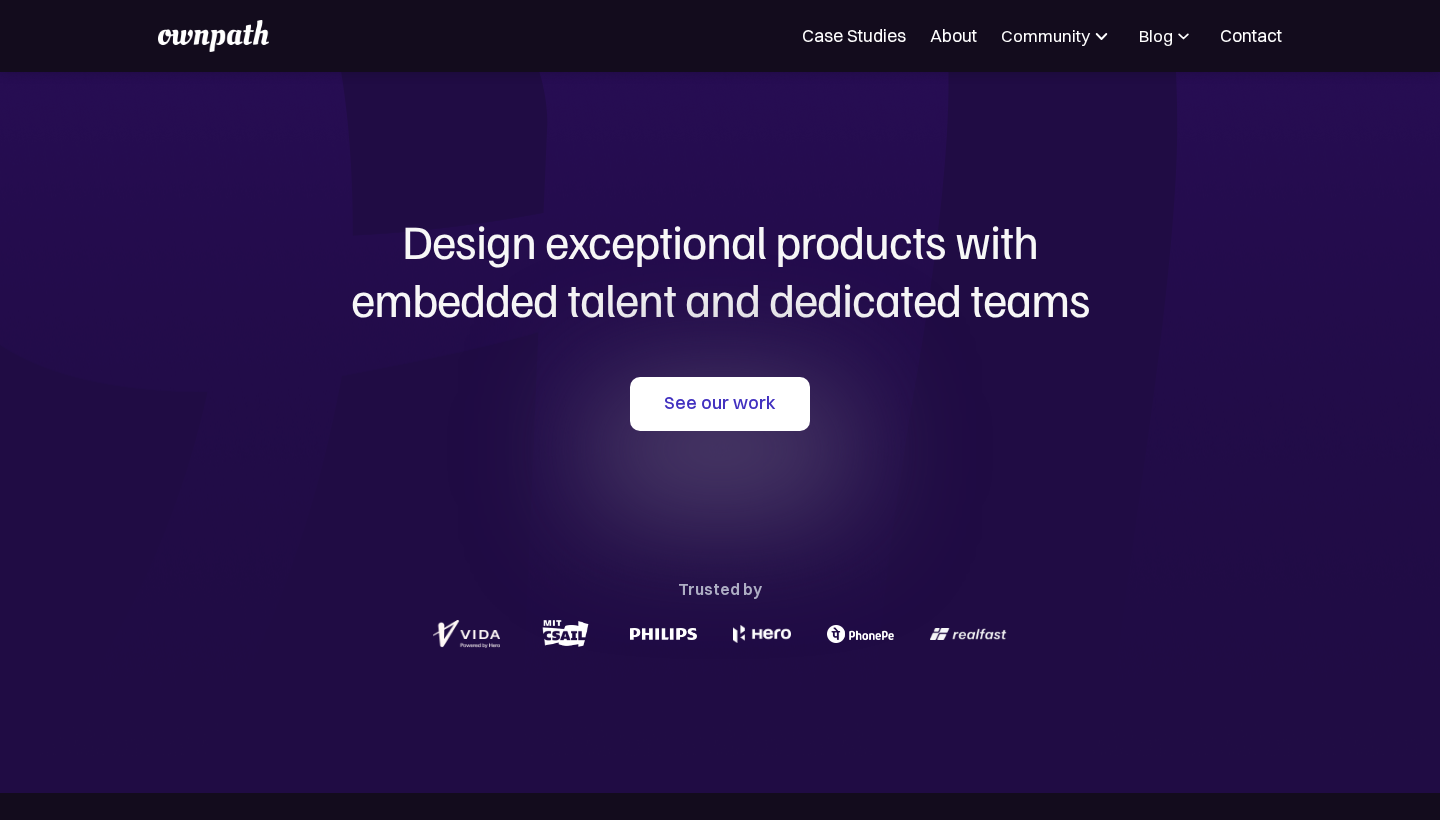click at bounding box center [1183, 36] 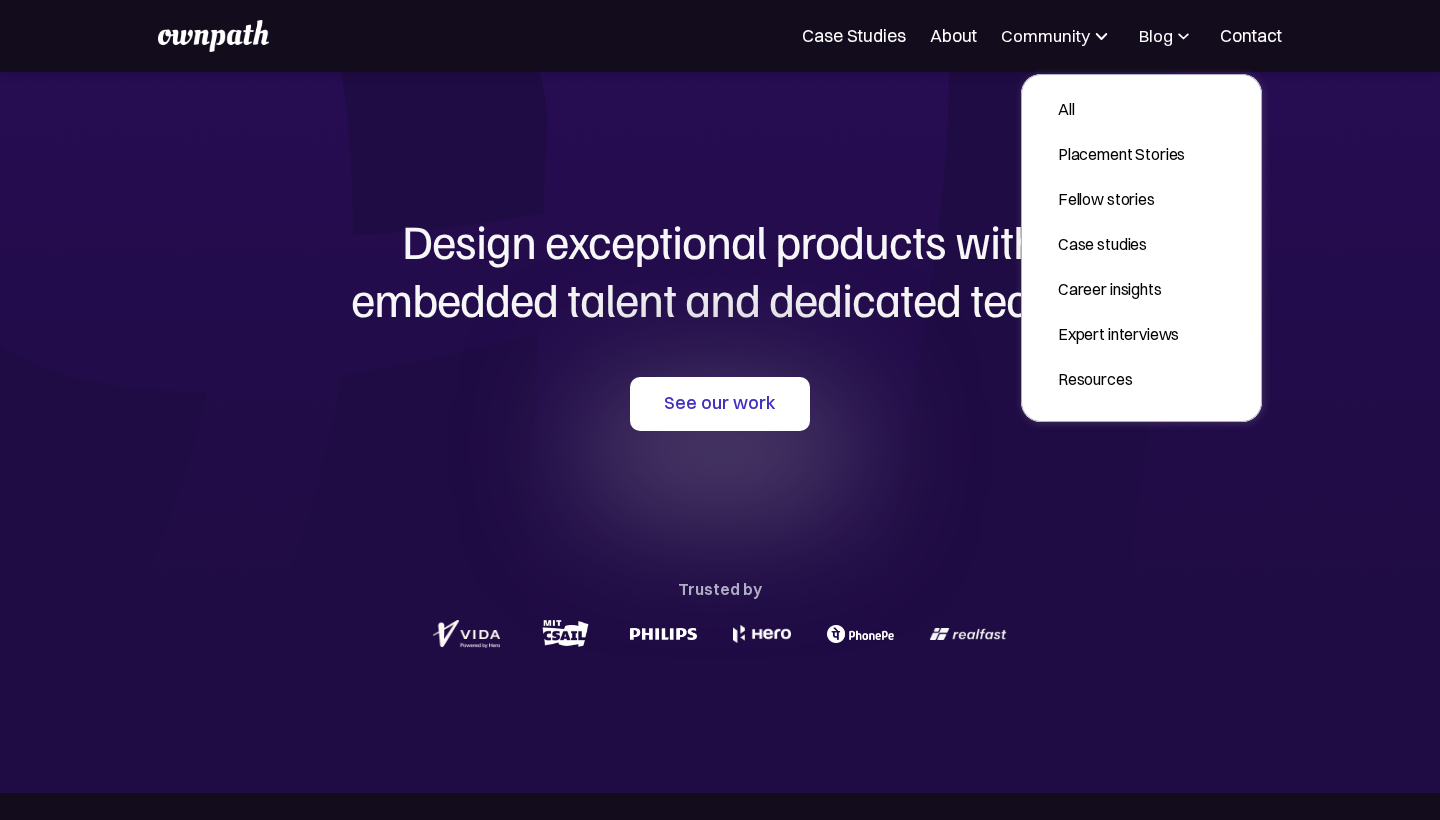 click at bounding box center (1183, 36) 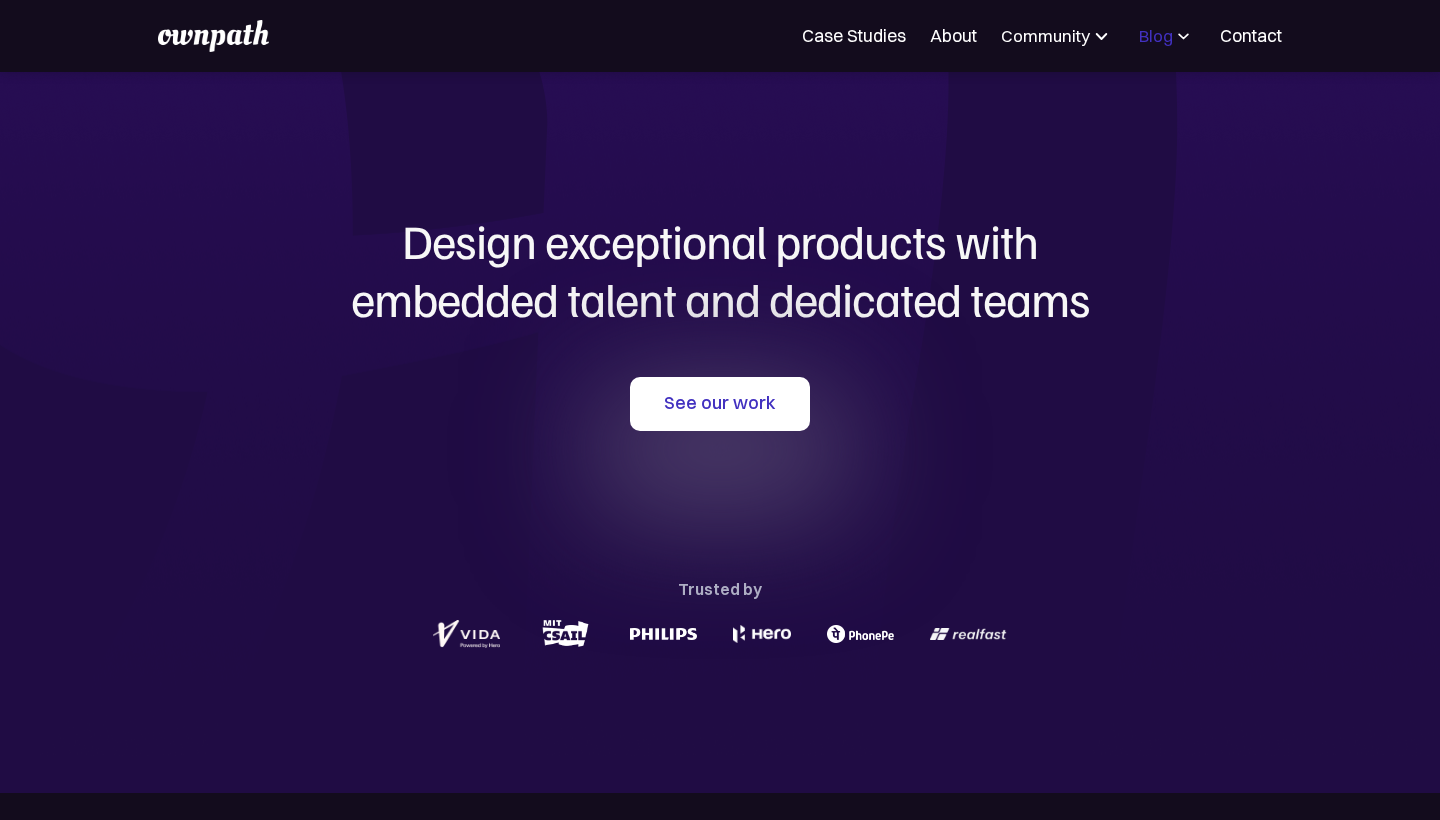click on "Blog" at bounding box center [1156, 36] 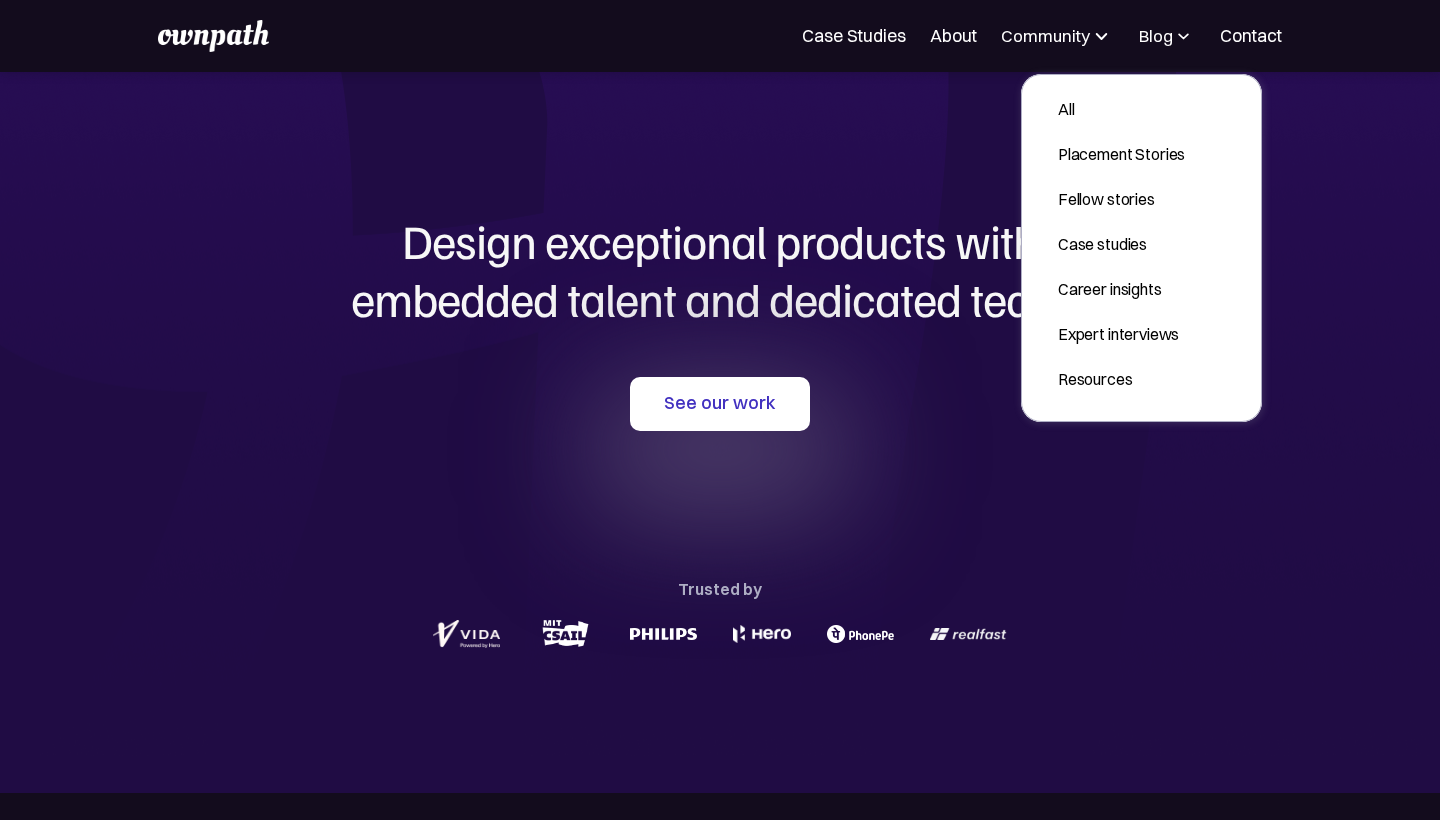 click on "Design exceptional products with embedded talent and dedicated teams with us See our work Trusted by" at bounding box center [720, 432] 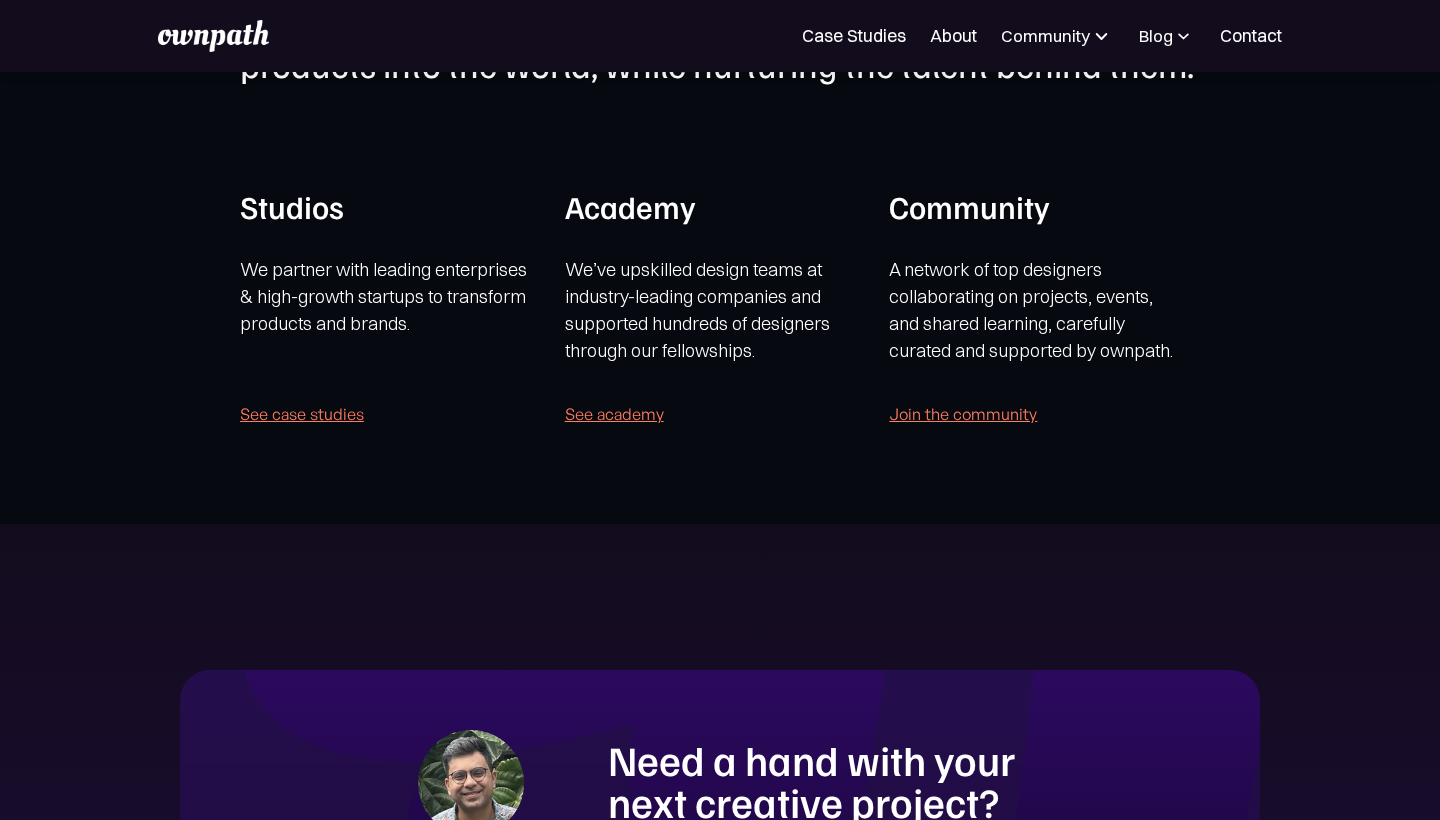 scroll, scrollTop: 3998, scrollLeft: 0, axis: vertical 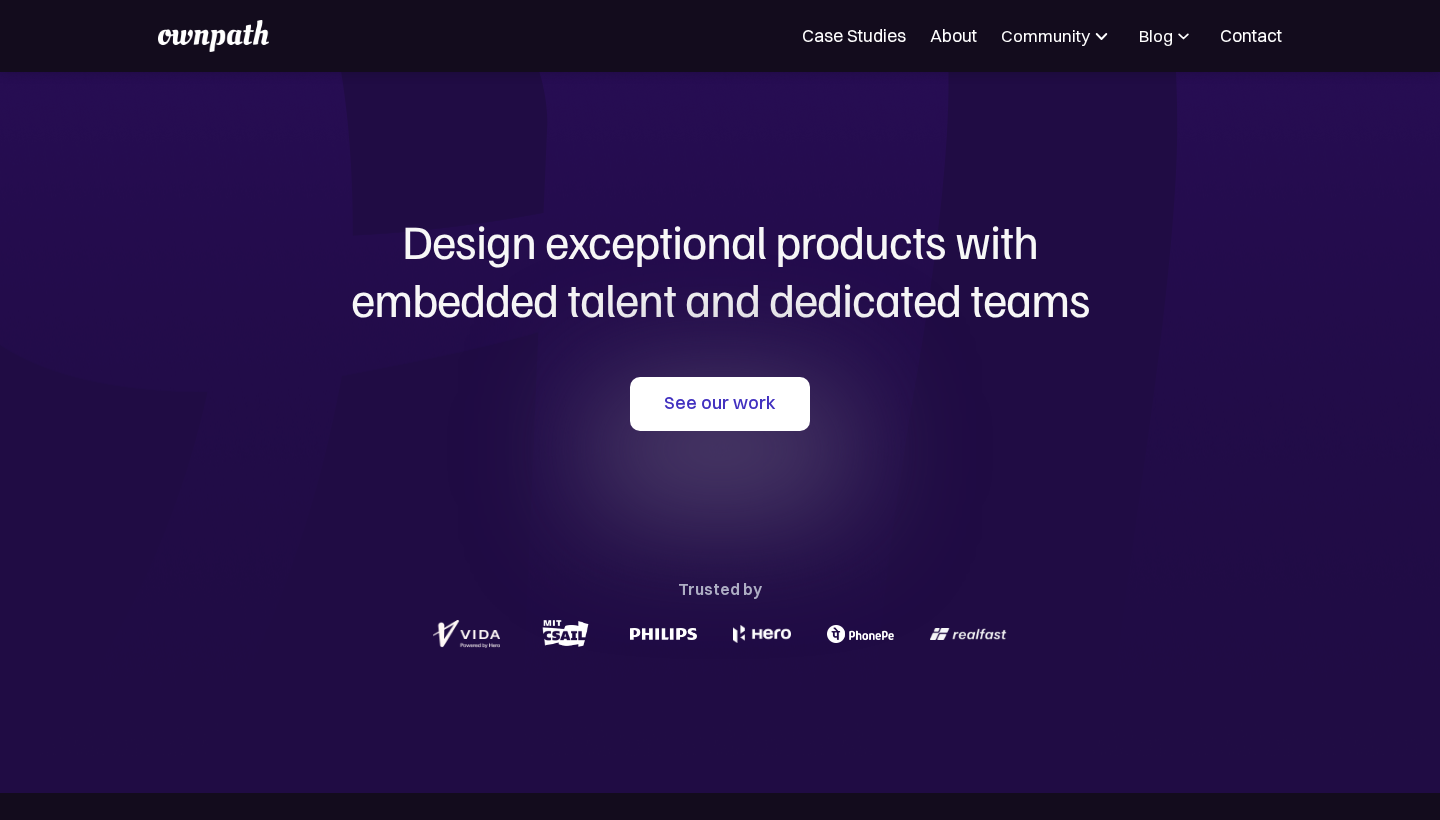click at bounding box center (1102, 36) 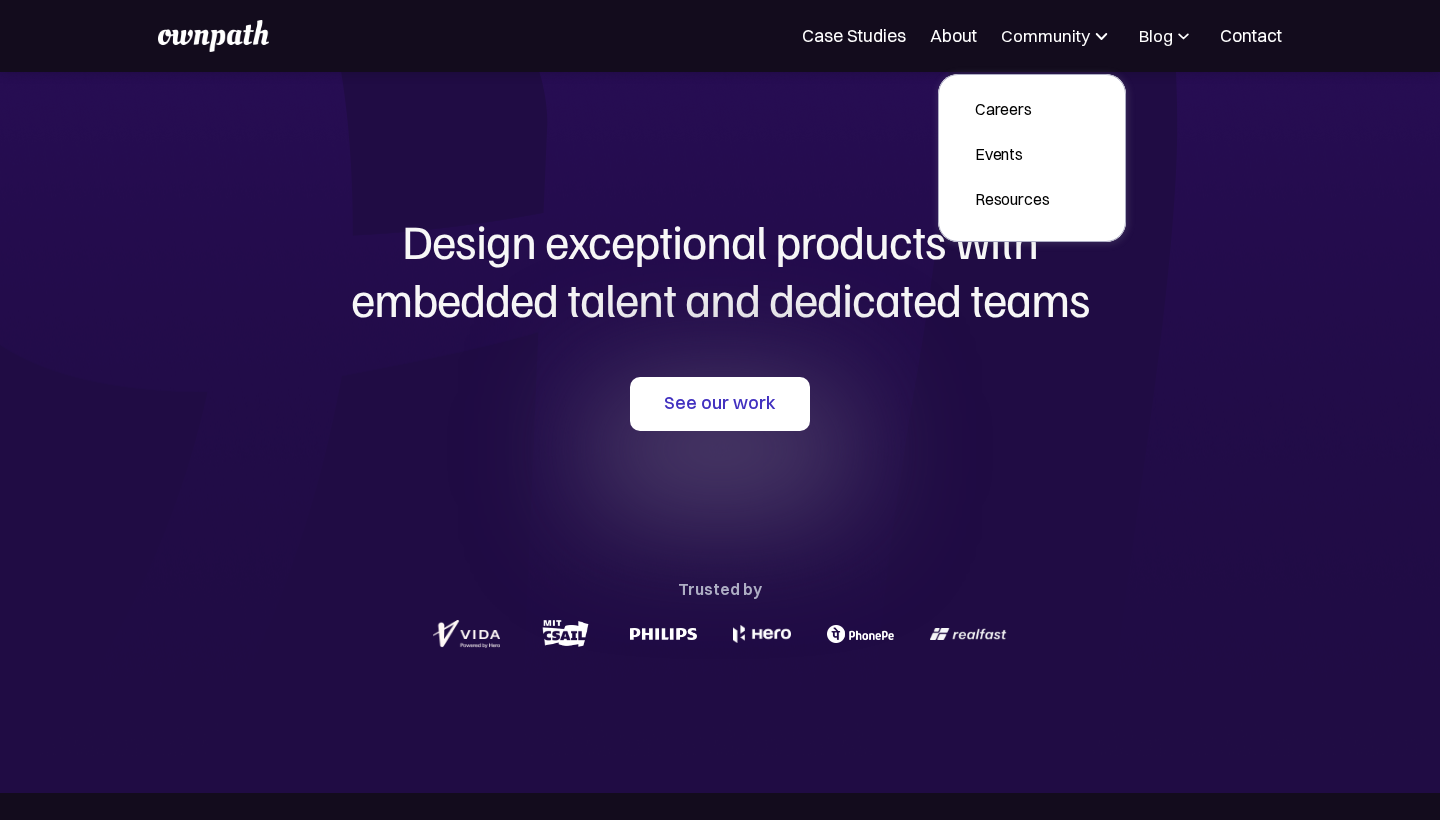 click at bounding box center [1102, 36] 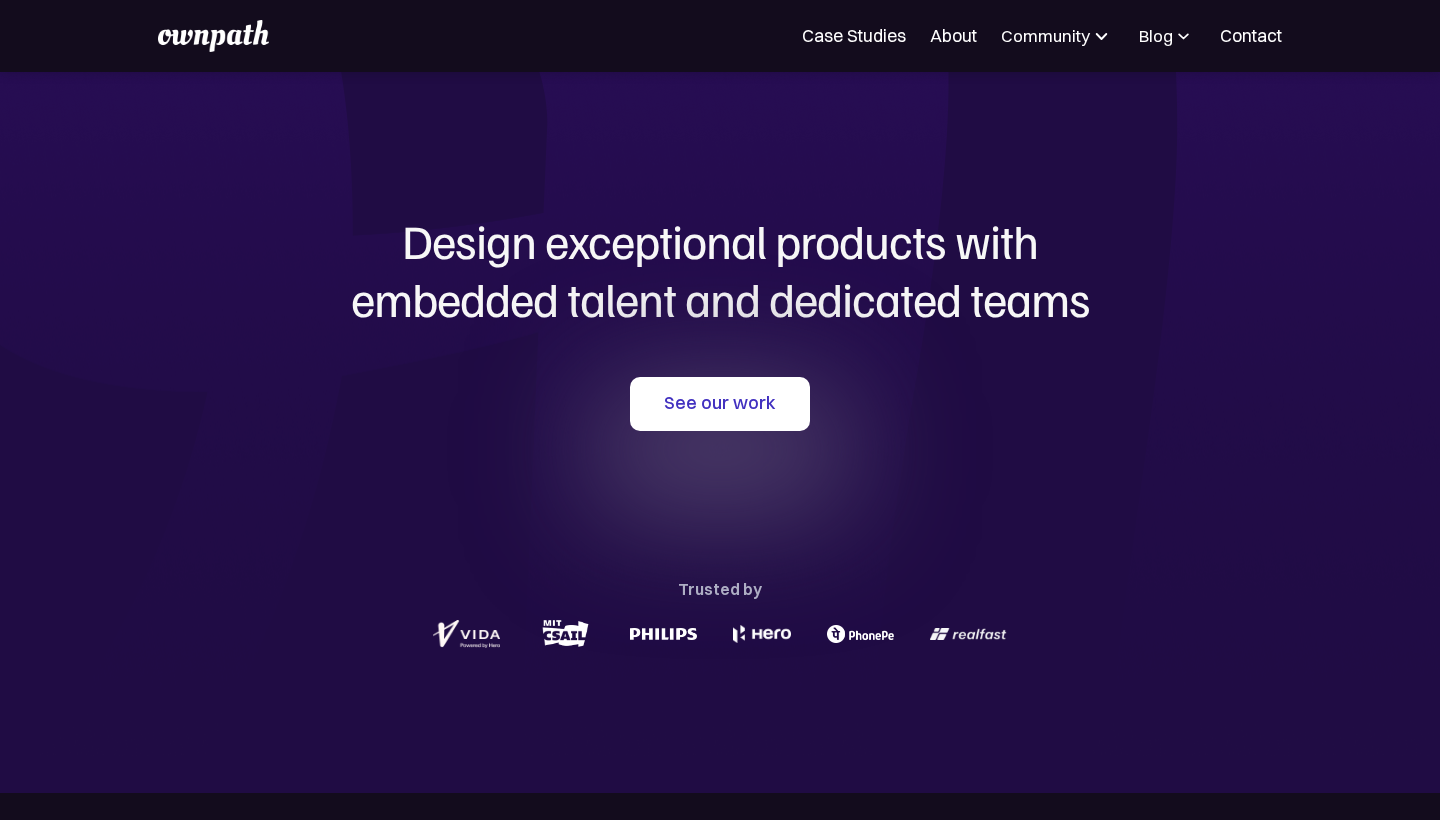 scroll, scrollTop: 0, scrollLeft: 0, axis: both 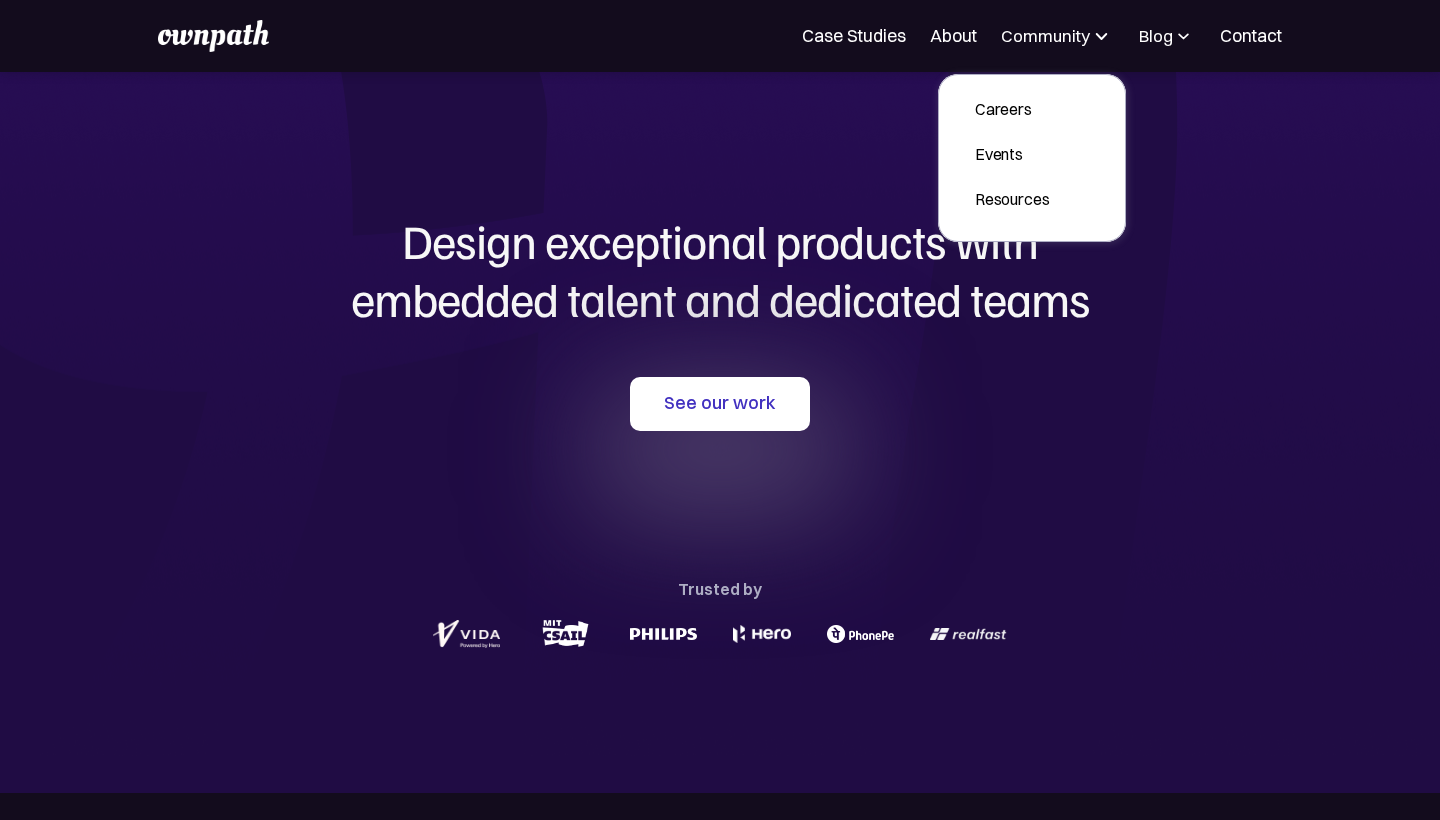 click at bounding box center (1183, 36) 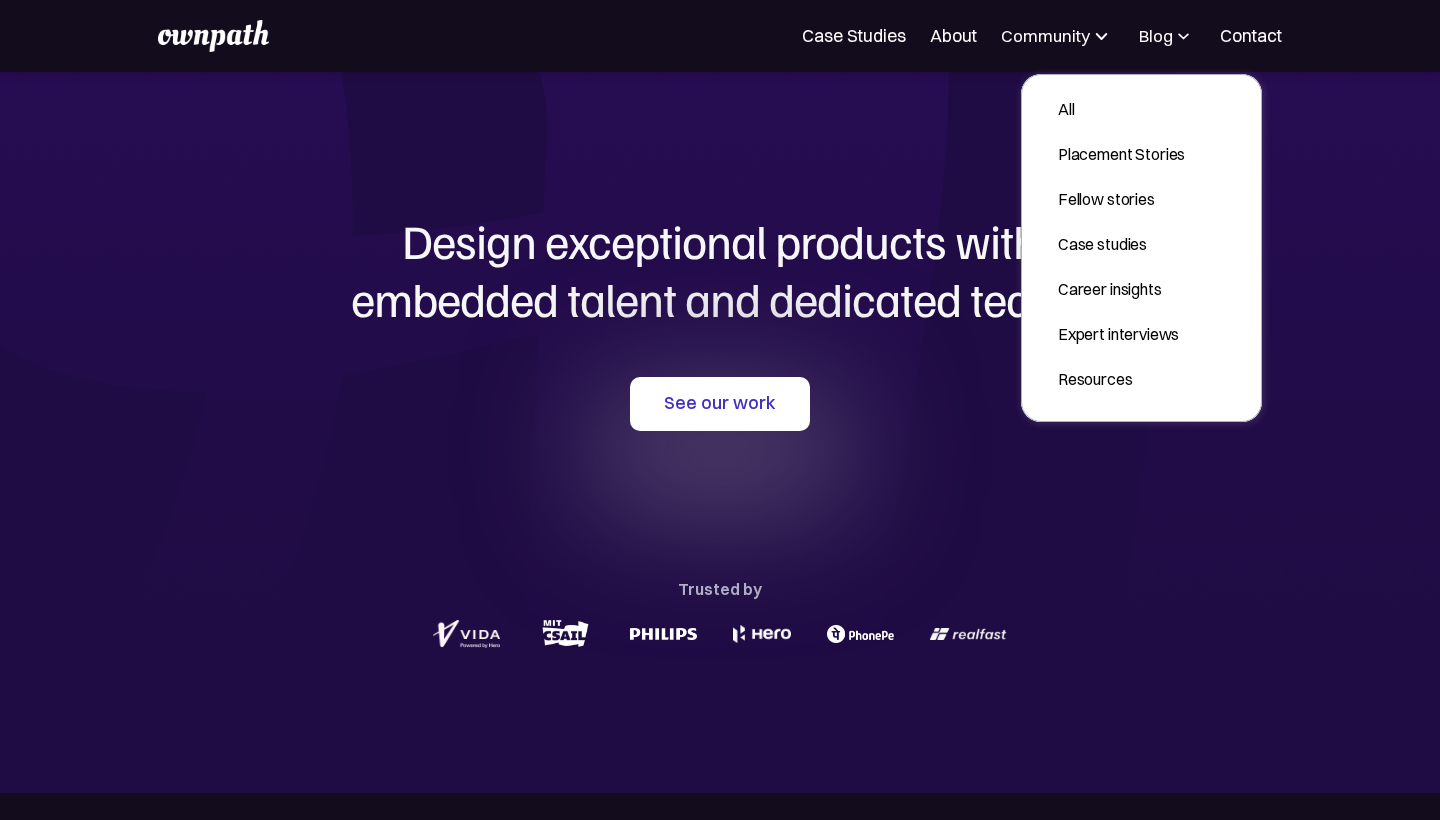 click on "Design exceptional products with embedded talent and dedicated teams with us See our work Trusted by" at bounding box center [720, 432] 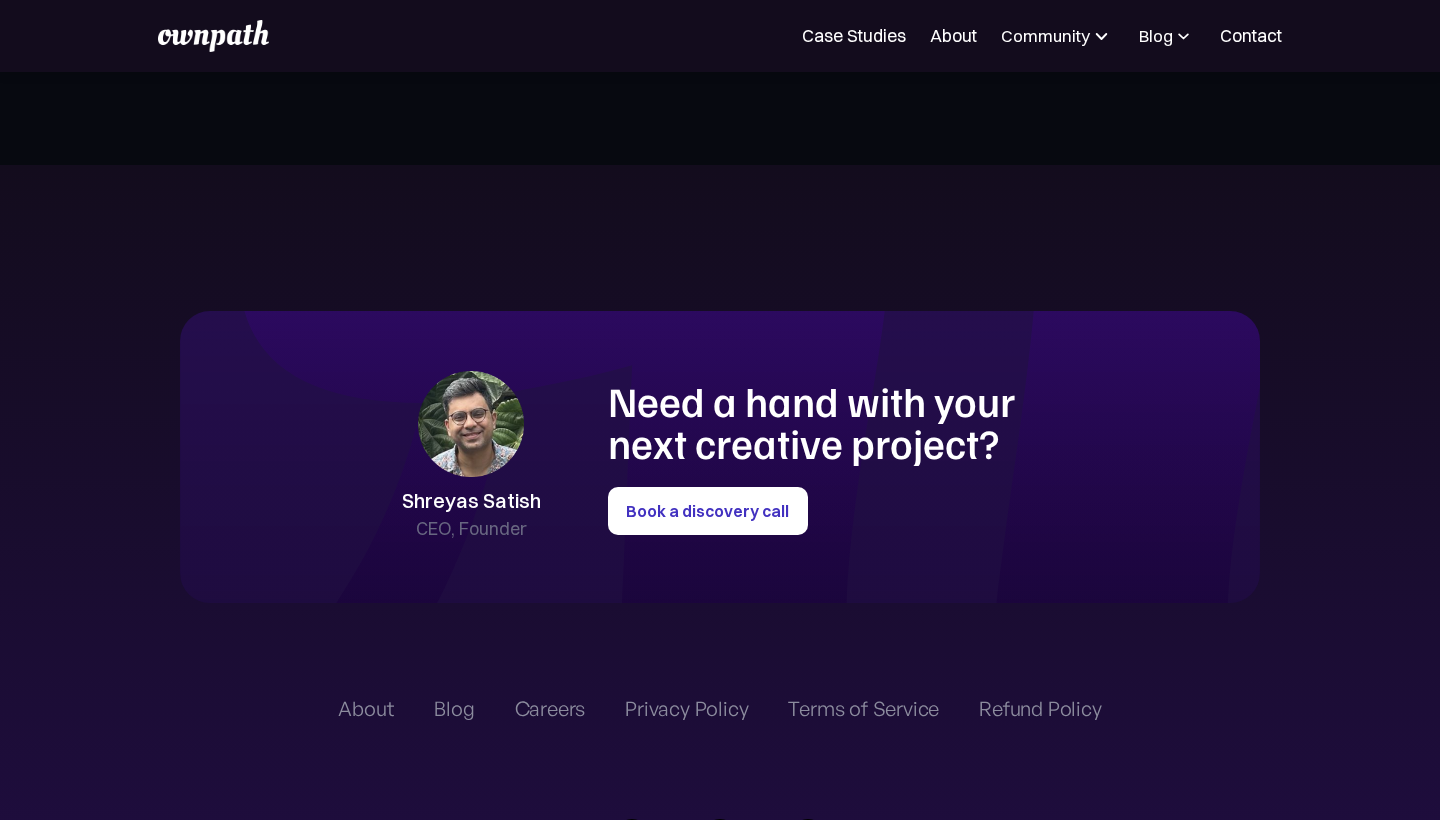scroll, scrollTop: 4441, scrollLeft: 0, axis: vertical 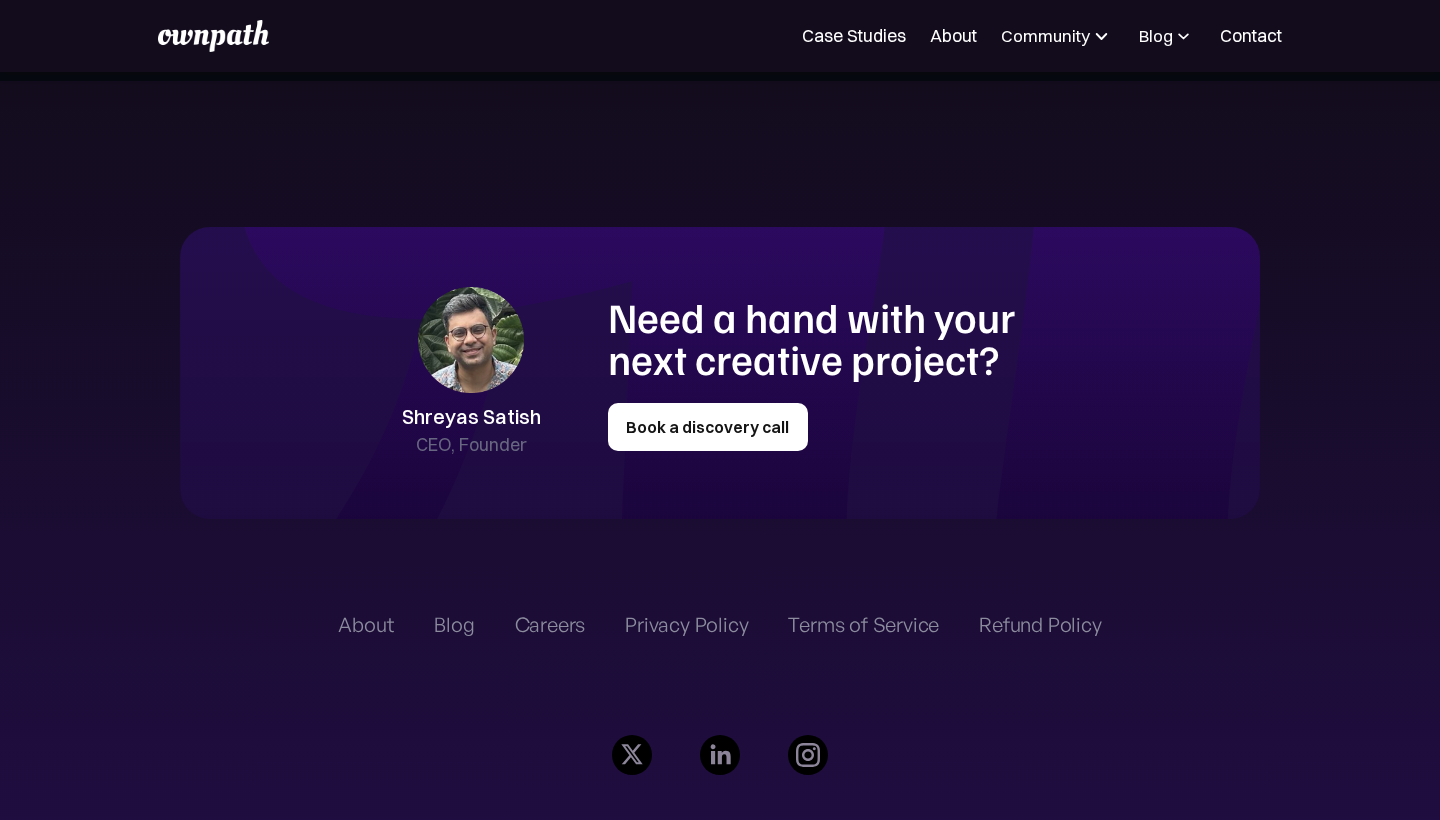 click on "Book a discovery call" at bounding box center (708, 427) 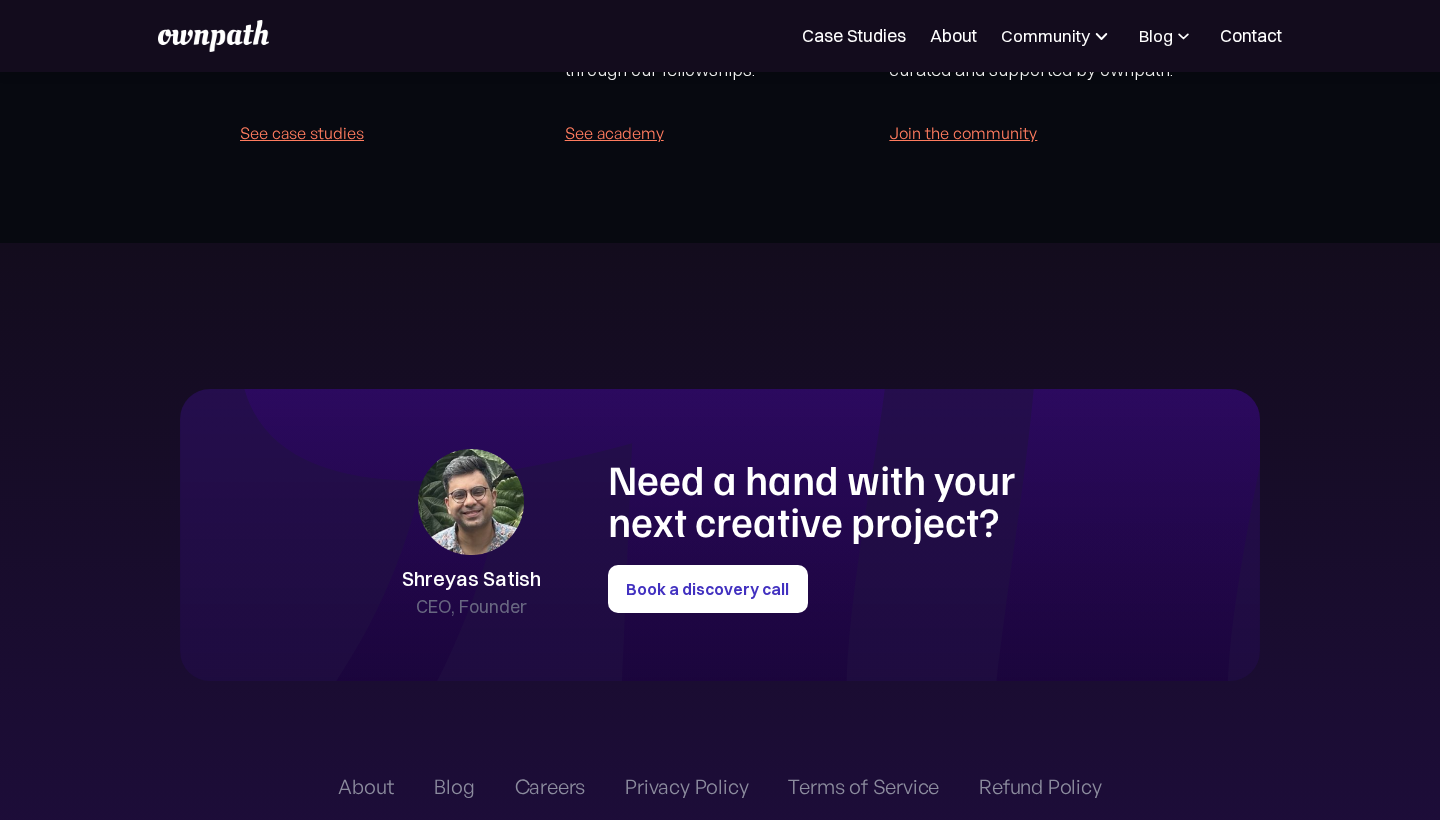 scroll, scrollTop: 4183, scrollLeft: 0, axis: vertical 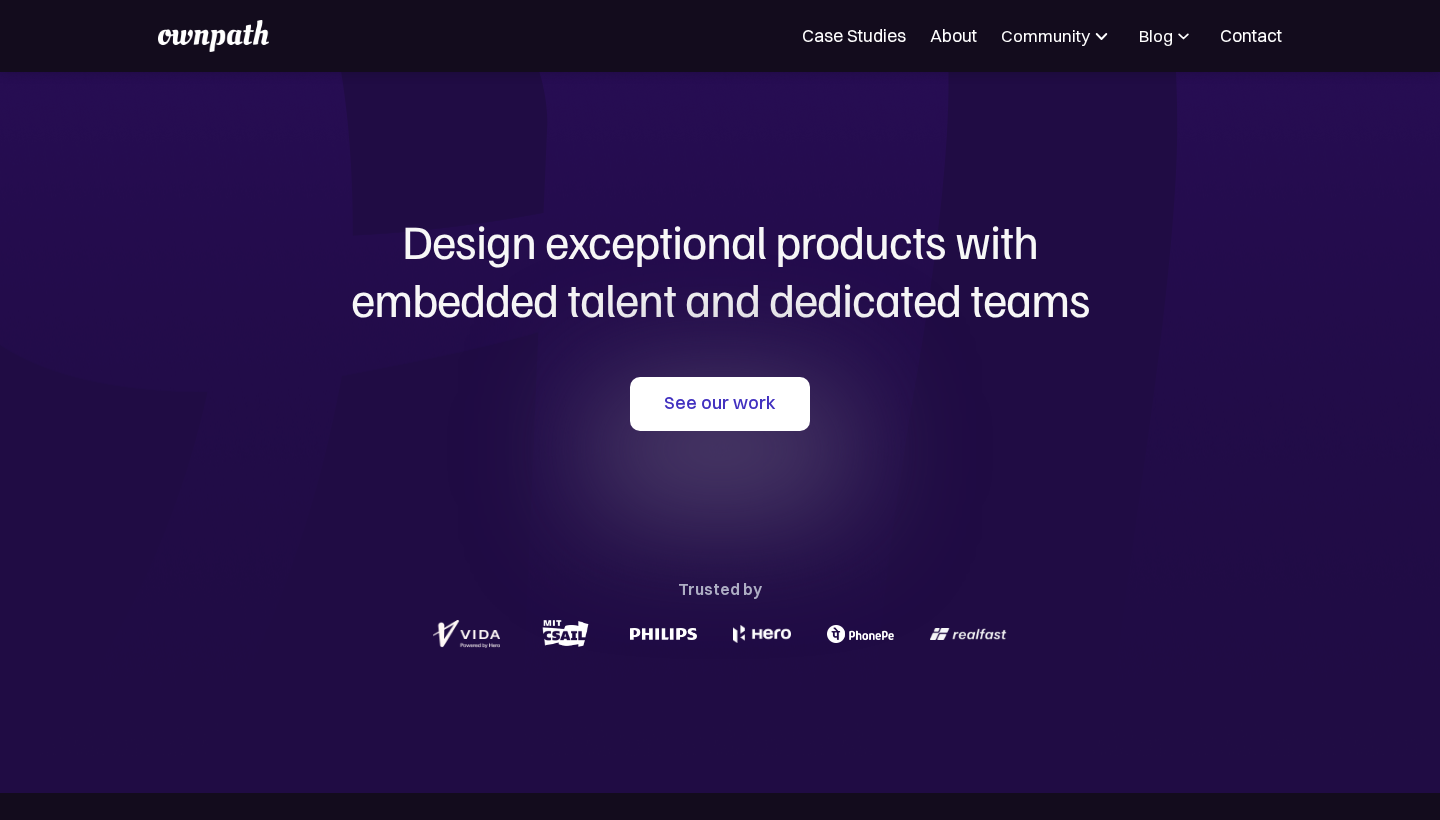 click at bounding box center (1102, 36) 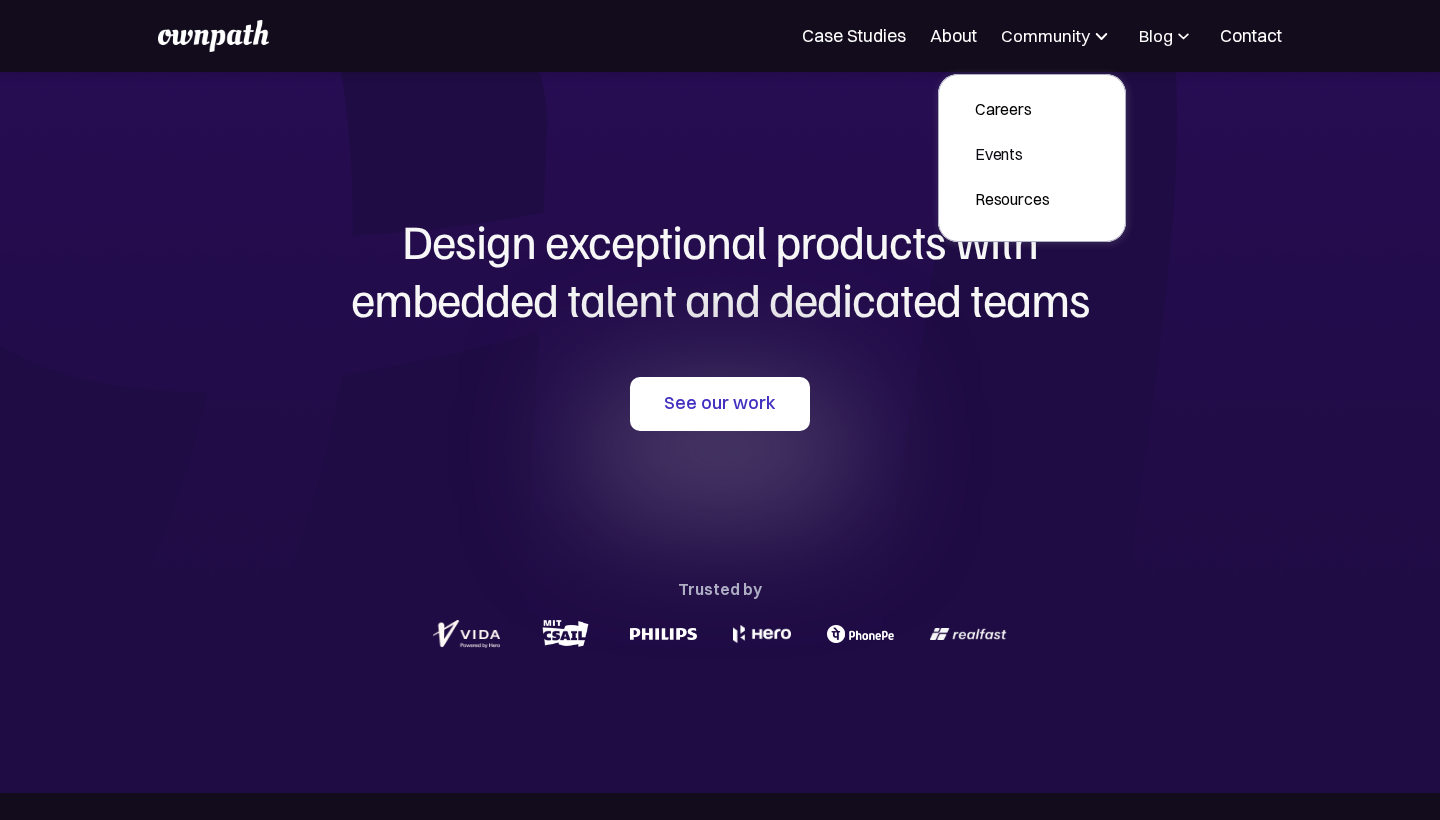 click at bounding box center [1183, 36] 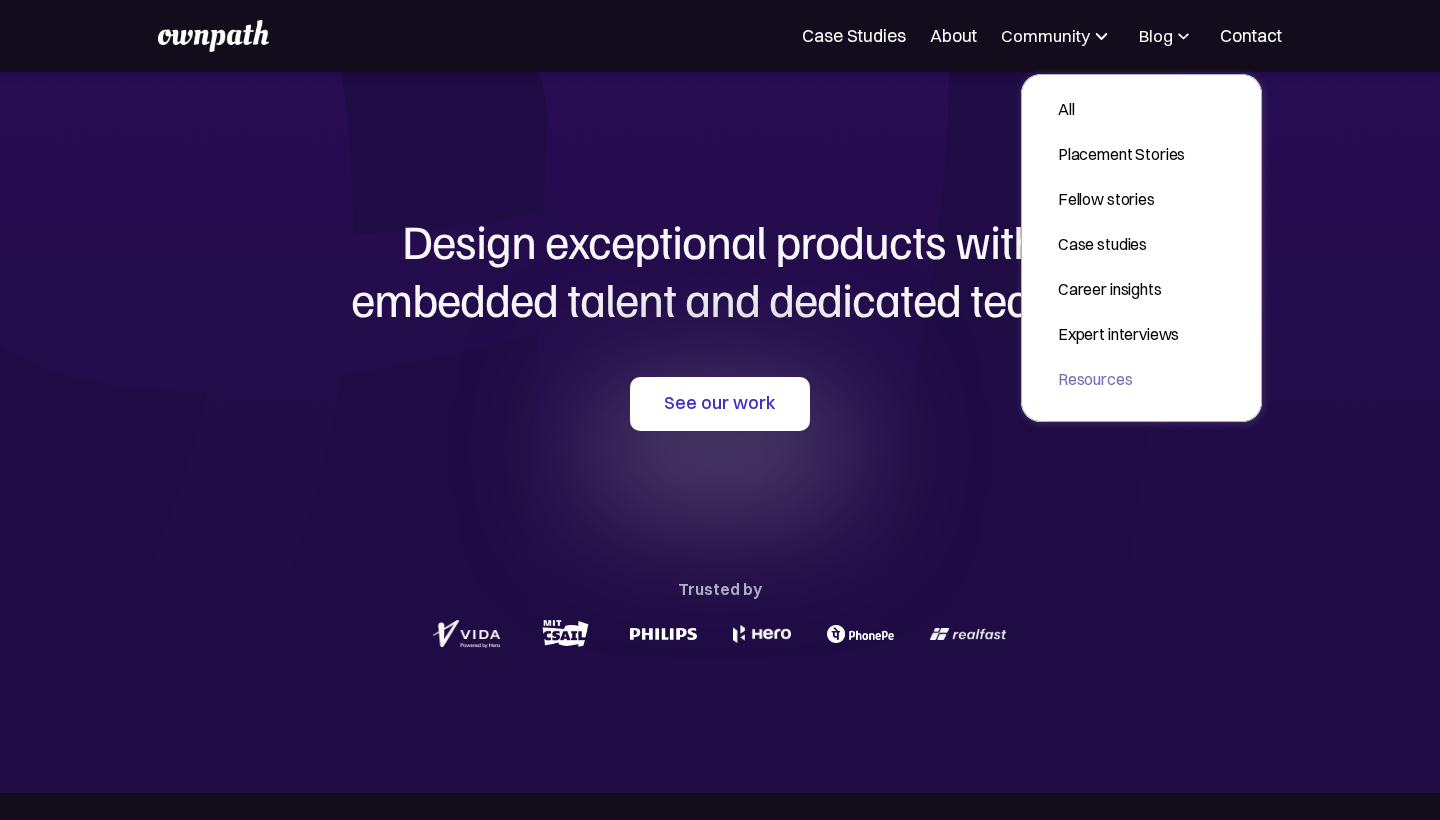click on "Resources" at bounding box center [1121, 379] 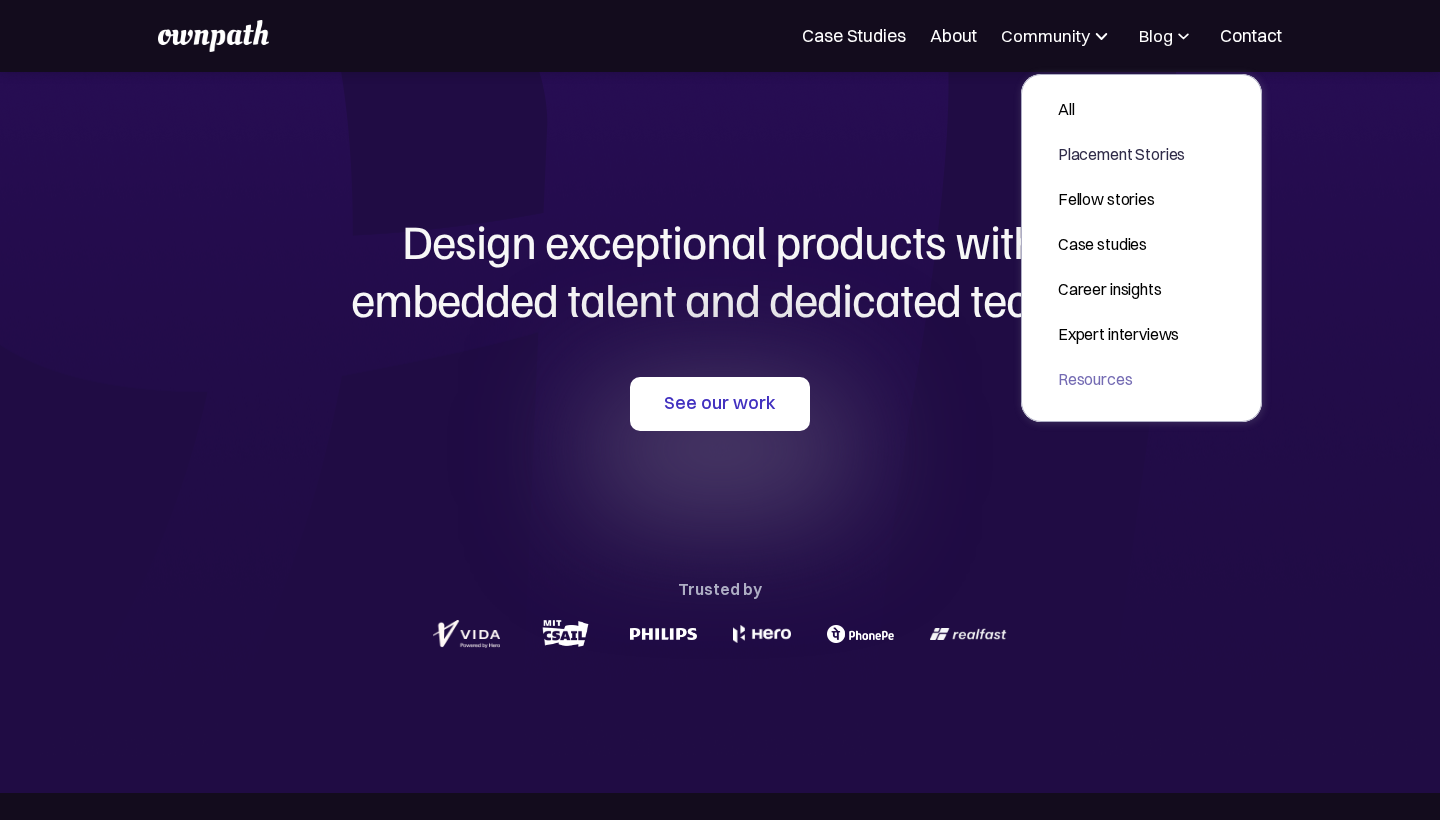 click on "Design exceptional products with embedded talent and dedicated teams with us See our work Trusted by" at bounding box center [720, 432] 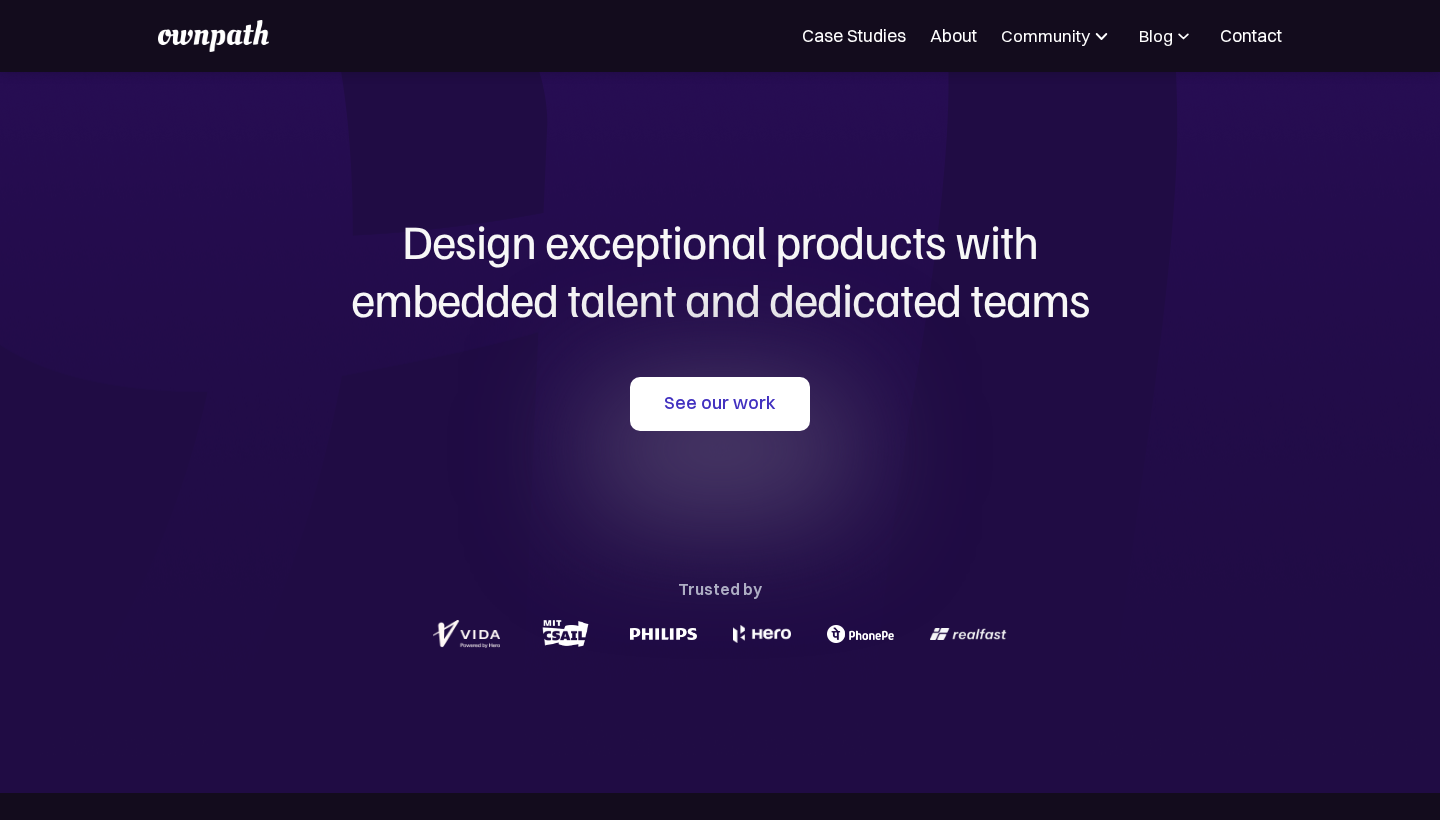 scroll, scrollTop: 0, scrollLeft: 0, axis: both 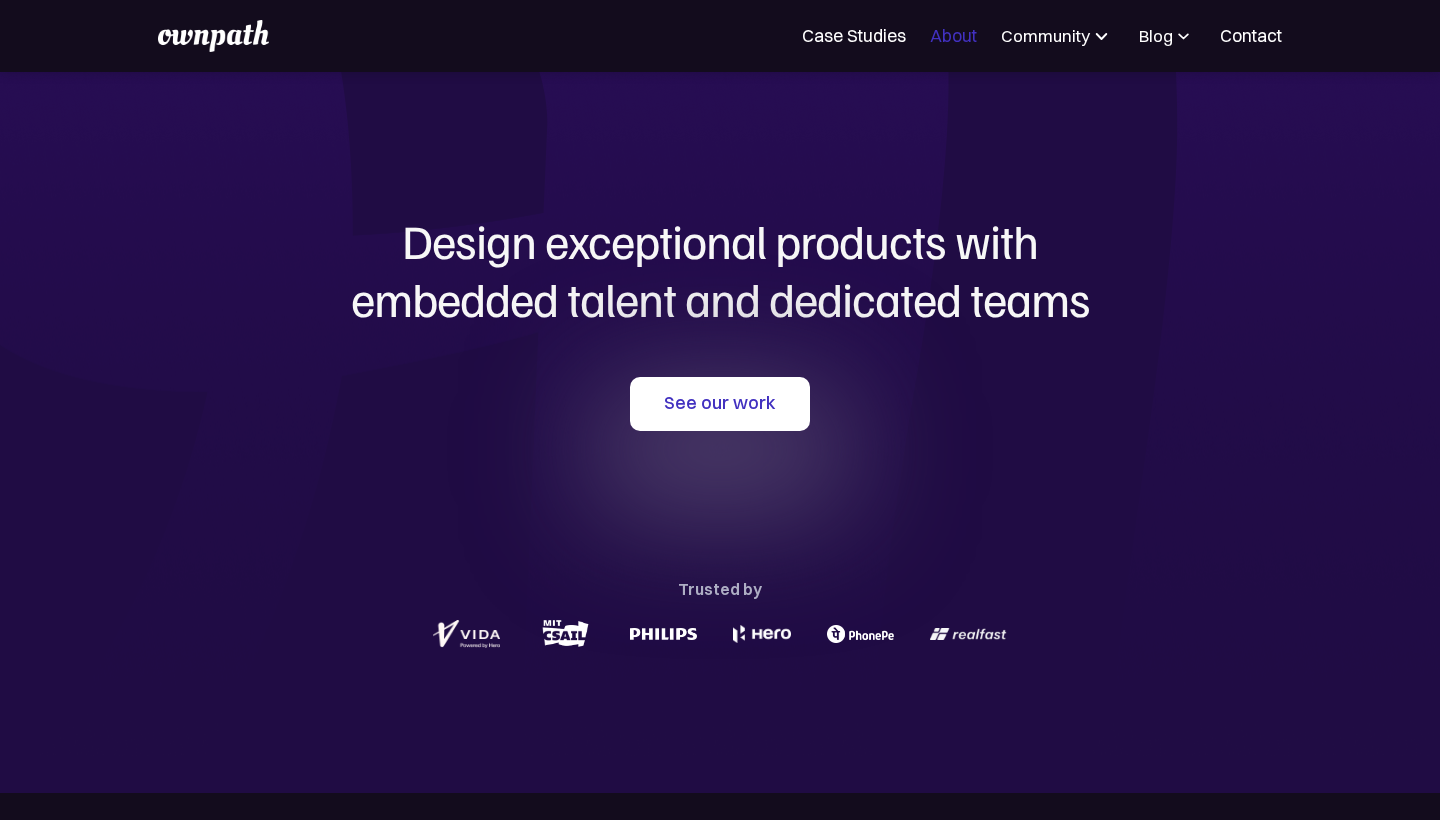 click on "About" at bounding box center [953, 36] 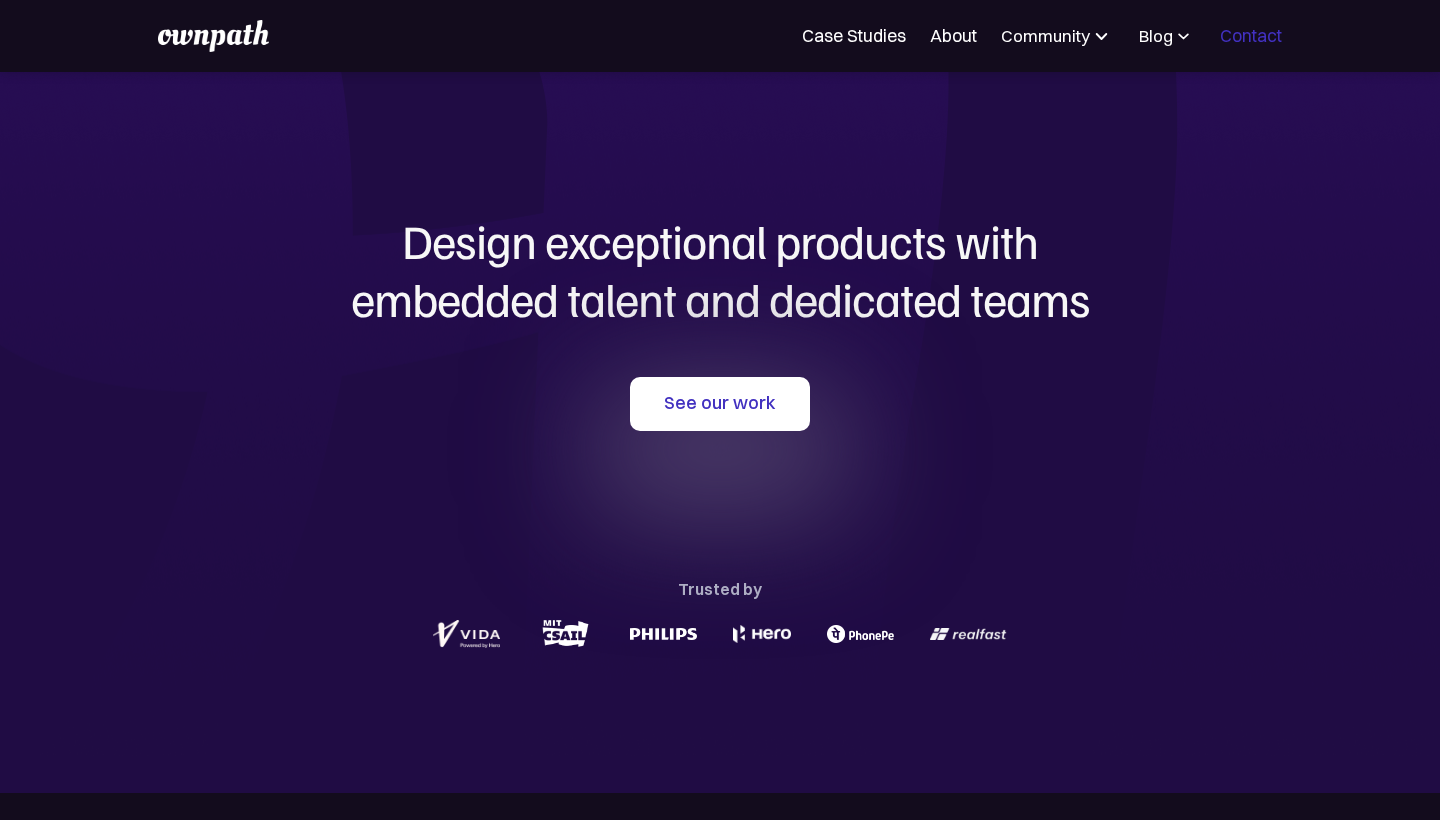 click on "Contact" at bounding box center [1251, 36] 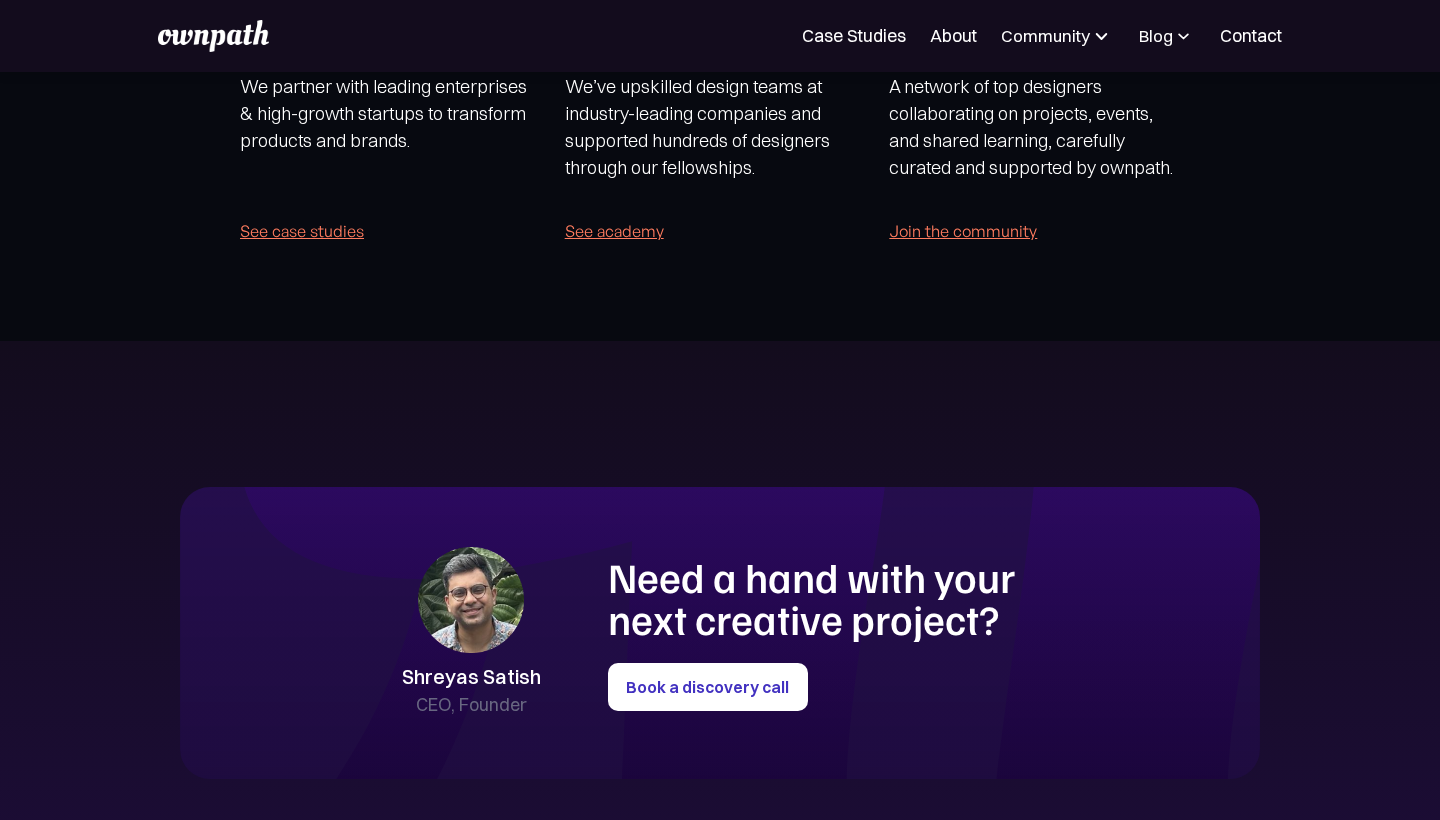 scroll, scrollTop: 4078, scrollLeft: 0, axis: vertical 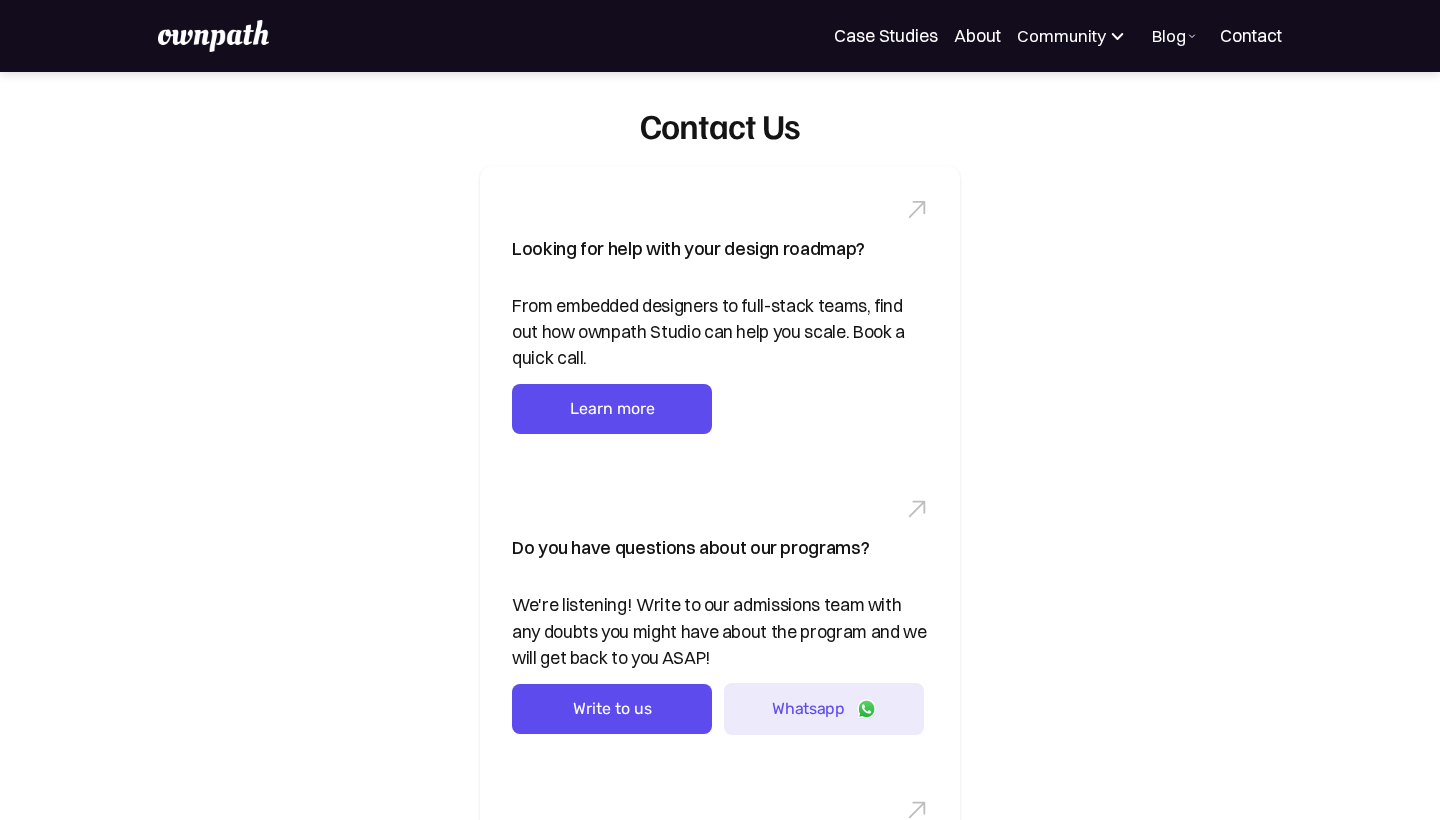 click at bounding box center (213, 36) 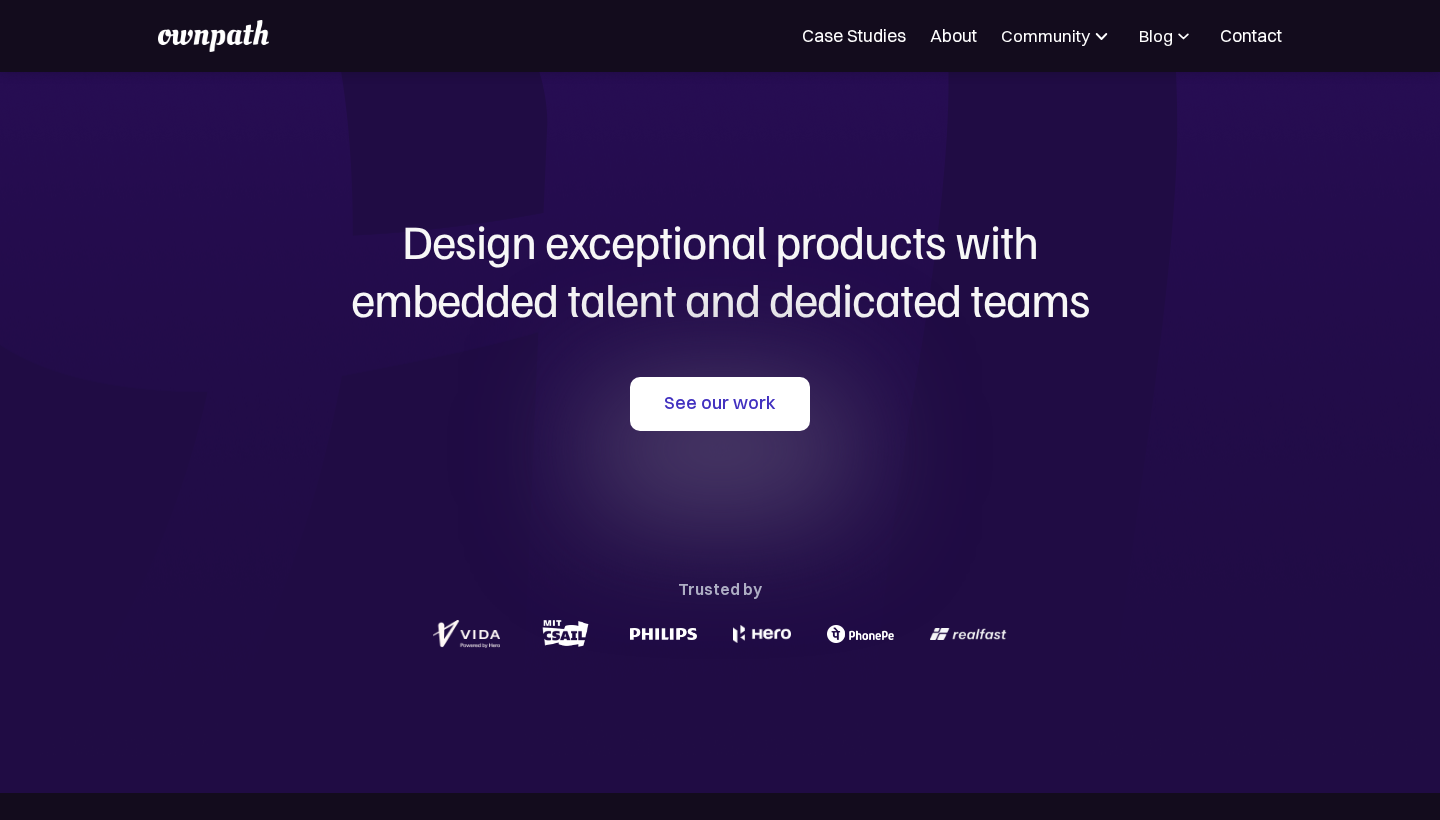 scroll, scrollTop: 0, scrollLeft: 0, axis: both 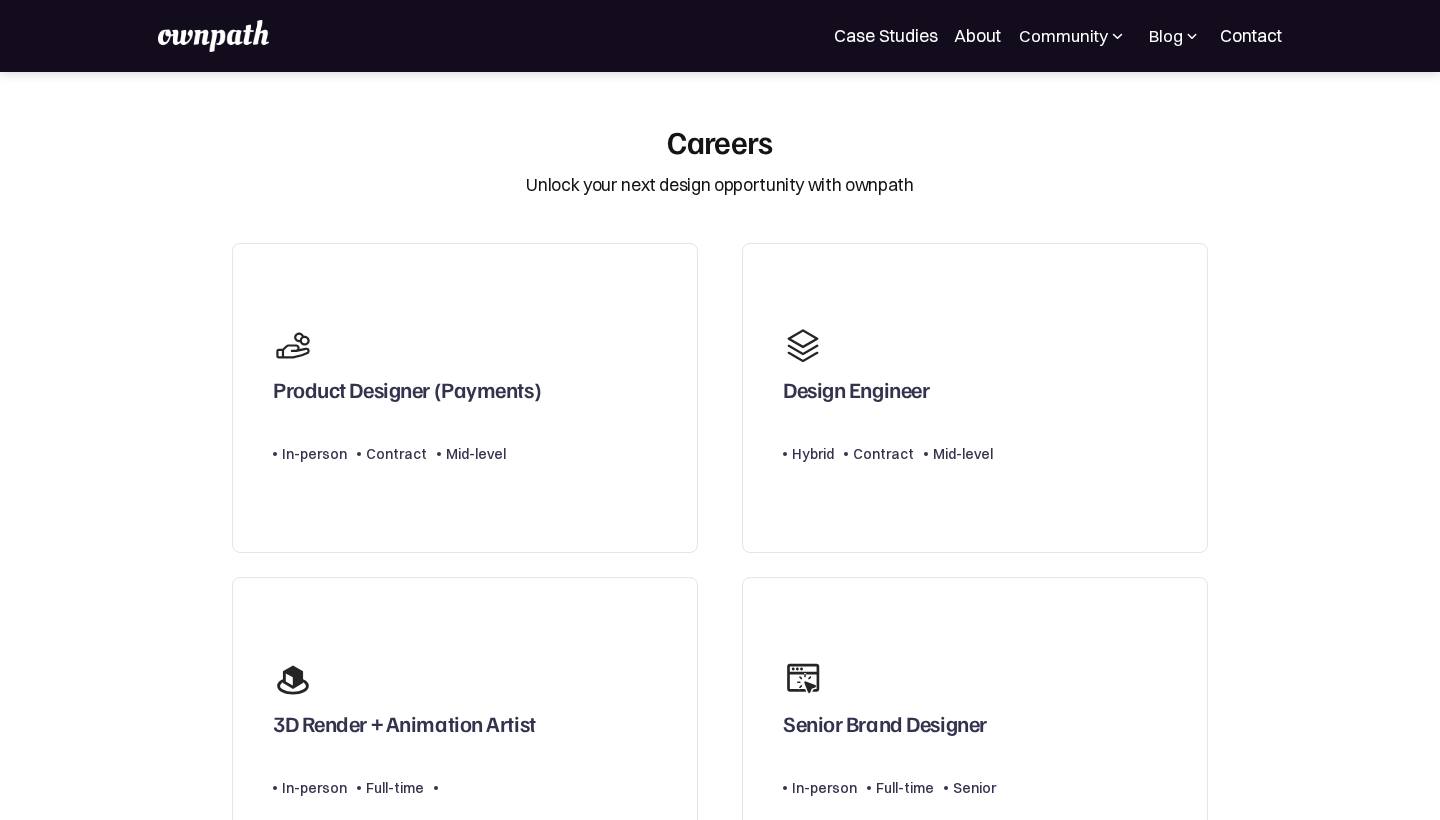 click at bounding box center [213, 36] 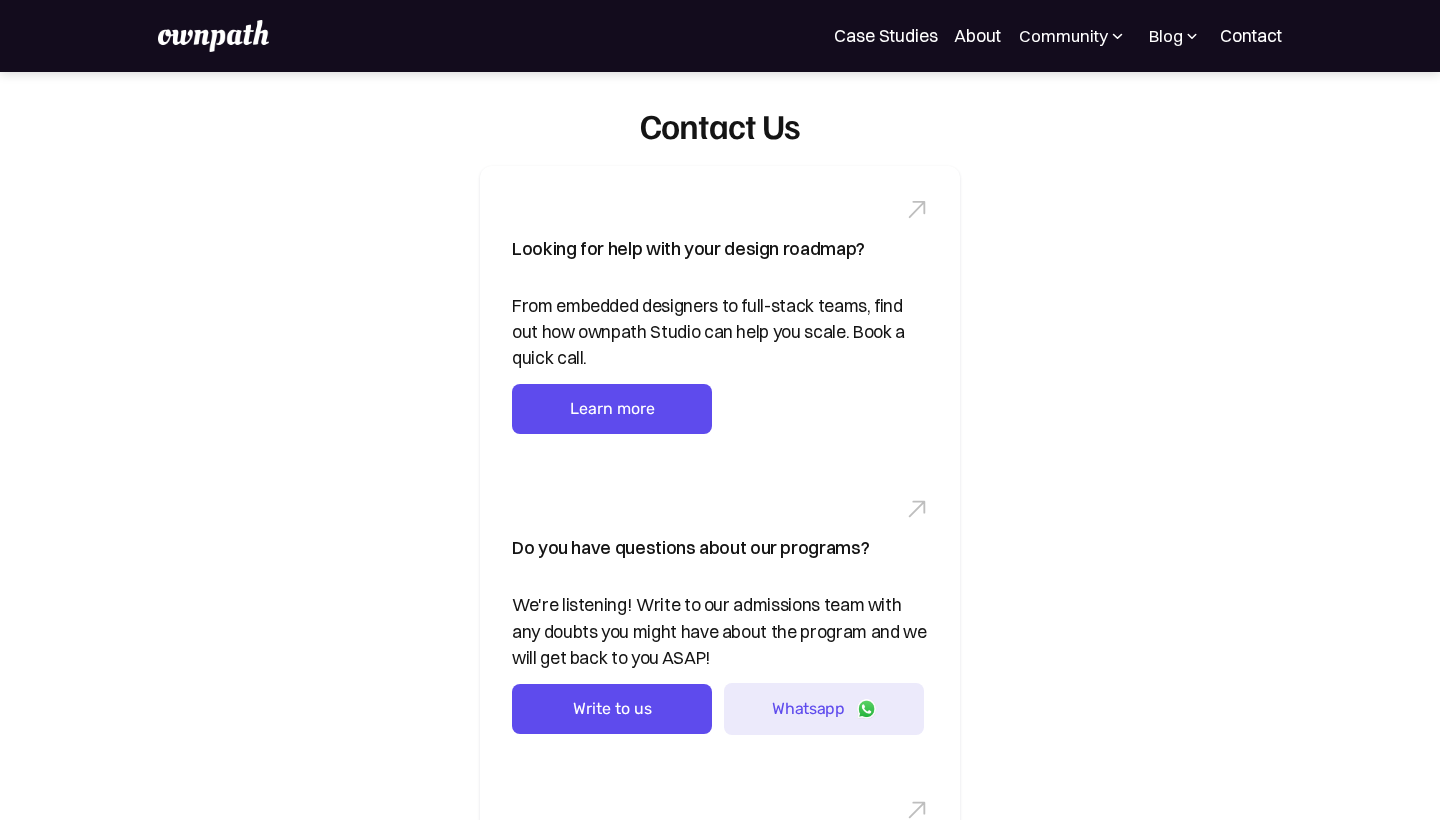 scroll, scrollTop: 0, scrollLeft: 0, axis: both 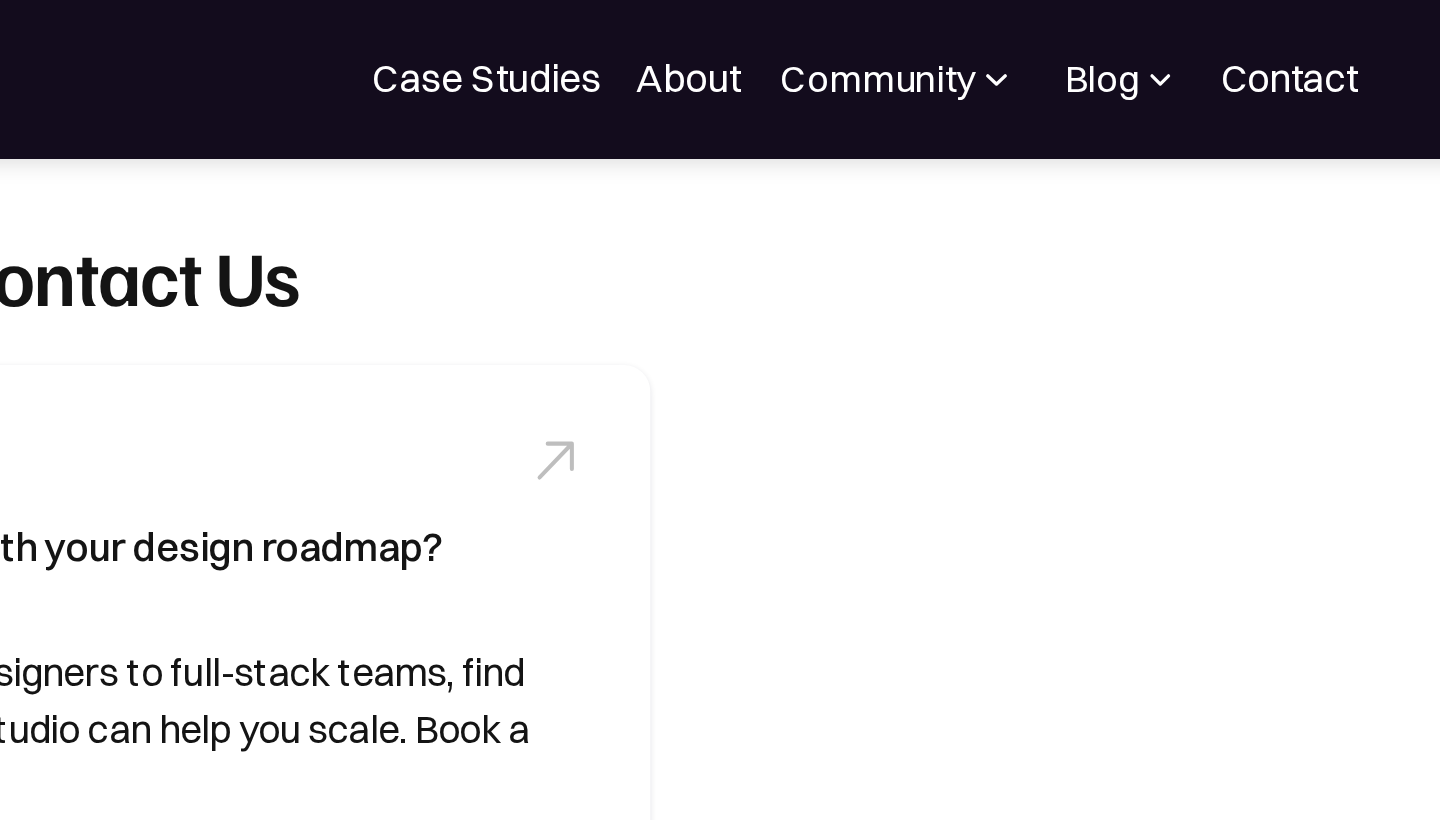 click at bounding box center [1117, 36] 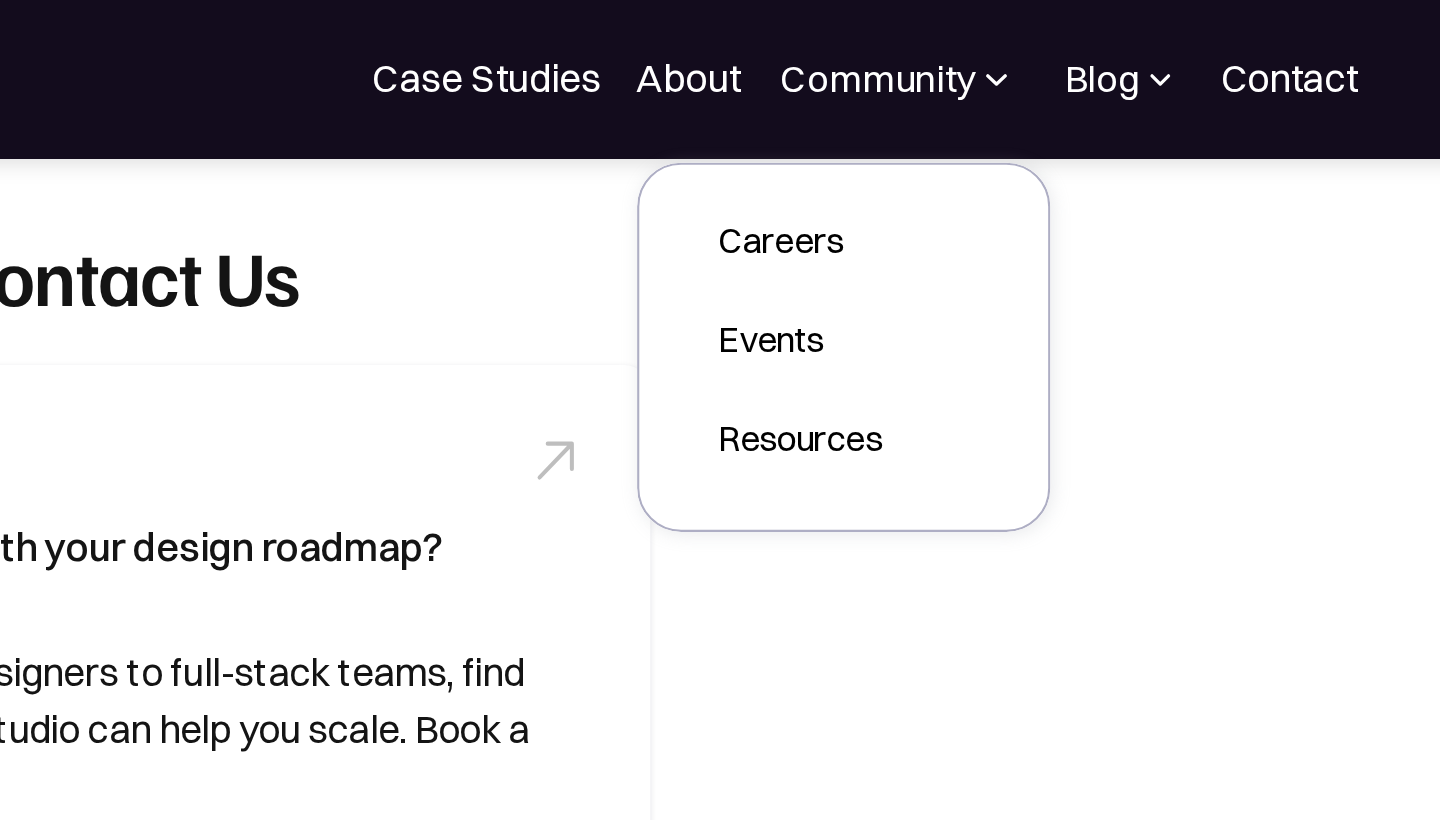 click on "Contact Us Looking for help with your design roadmap? From embedded designers to full-stack teams, find out how ownpath Studio can help you scale. Book a quick call. Learn more Do you have questions about our programs? We're listening! Write to our admissions team with any doubts you might have about the program and we will get back to you ASAP! Write to us Whatsapp Looking to collaborate with us? Have something exciting in your mind? Hit us up and we'd love to explore what we can do together. Let's talk" at bounding box center [720, 620] 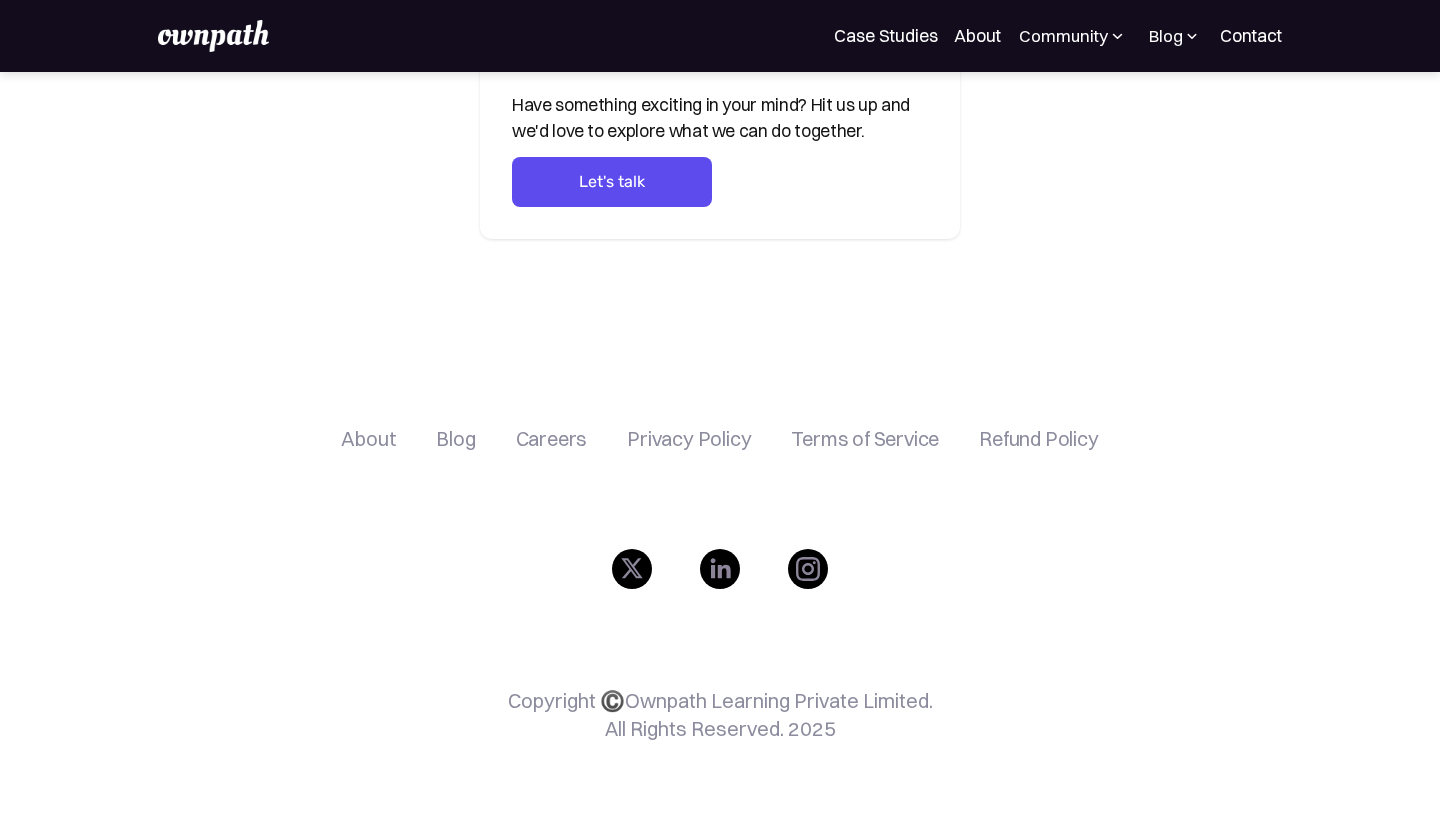 scroll, scrollTop: 800, scrollLeft: 0, axis: vertical 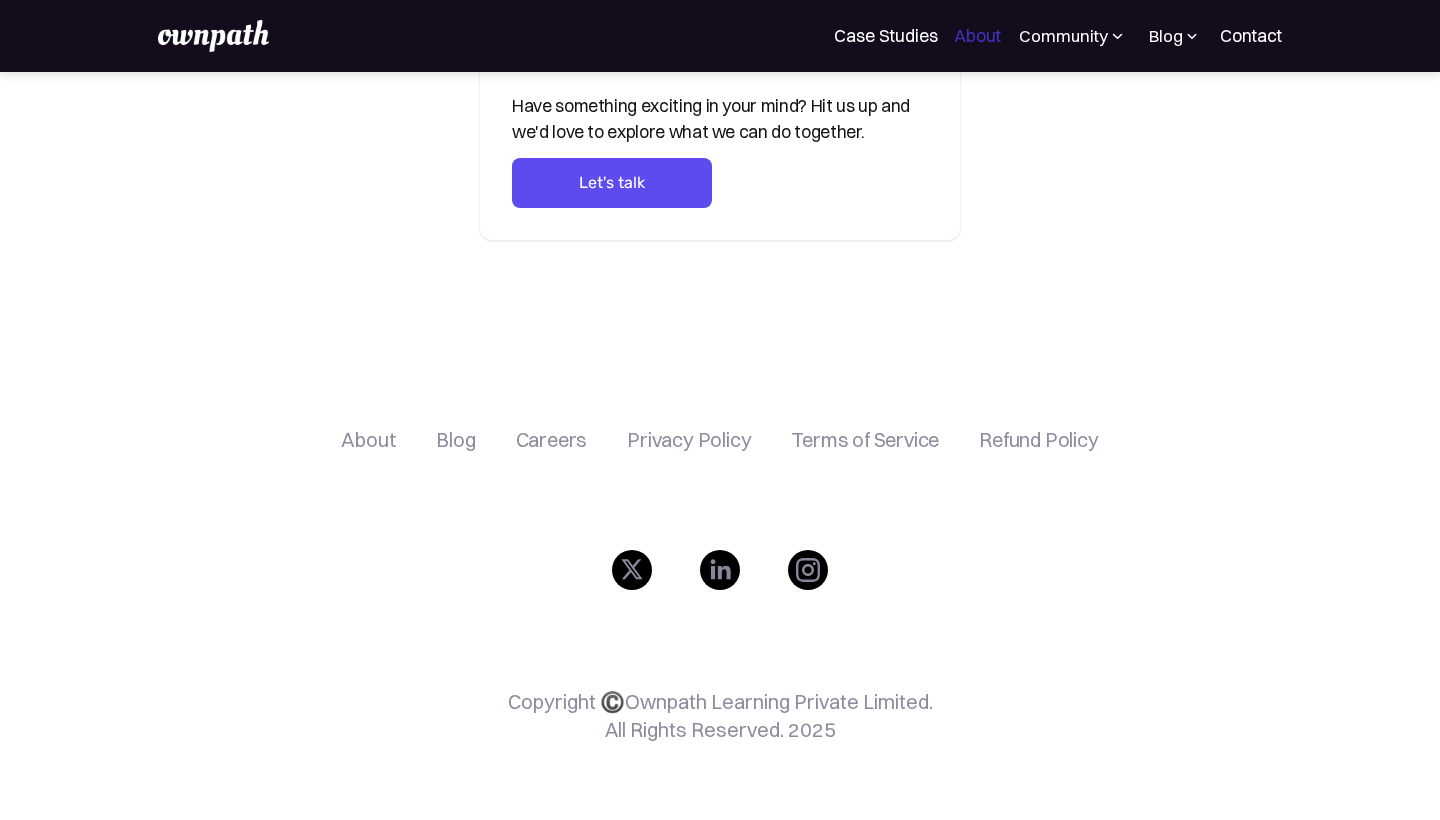 click on "About" at bounding box center [977, 36] 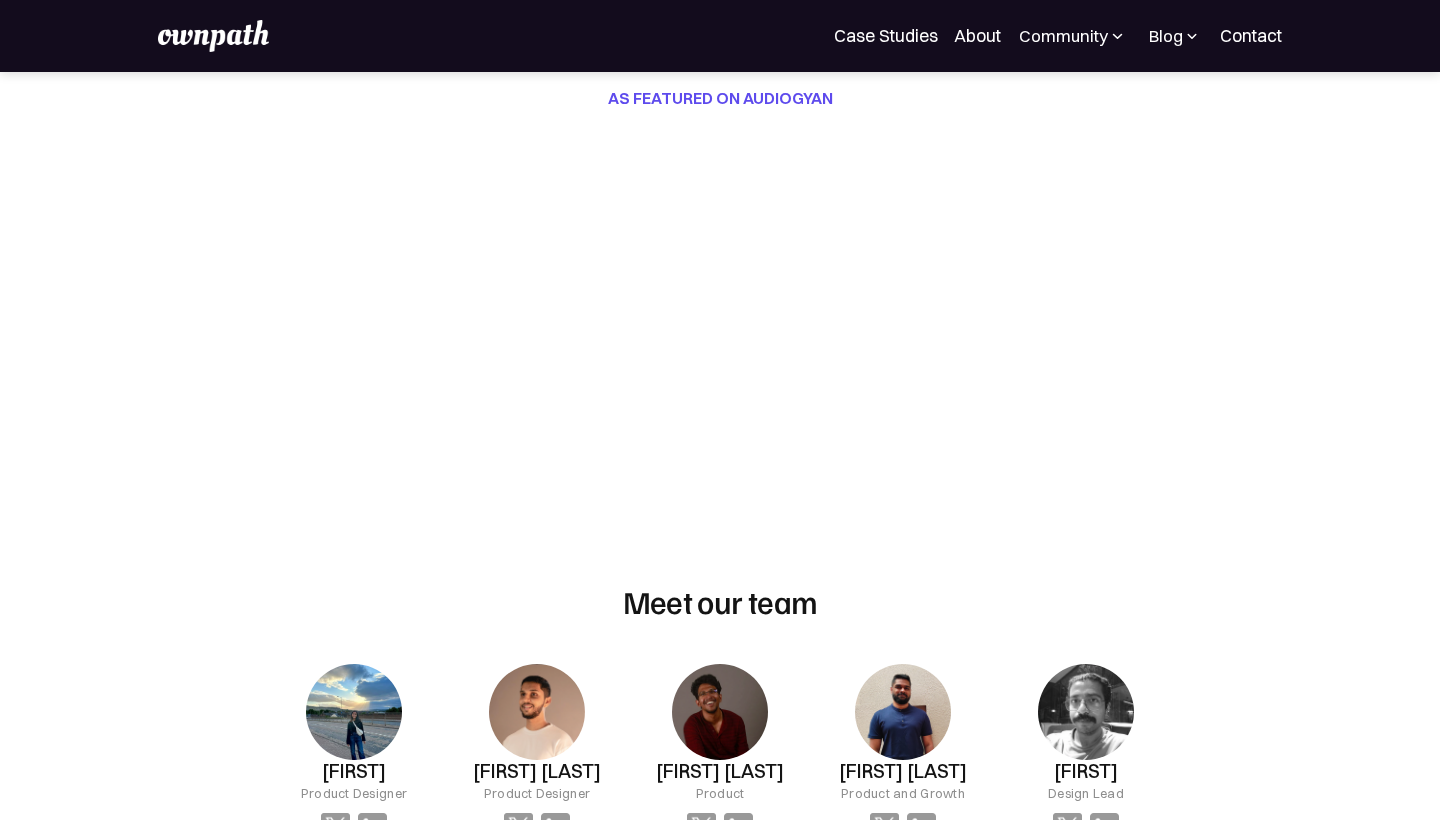 scroll, scrollTop: 714, scrollLeft: 0, axis: vertical 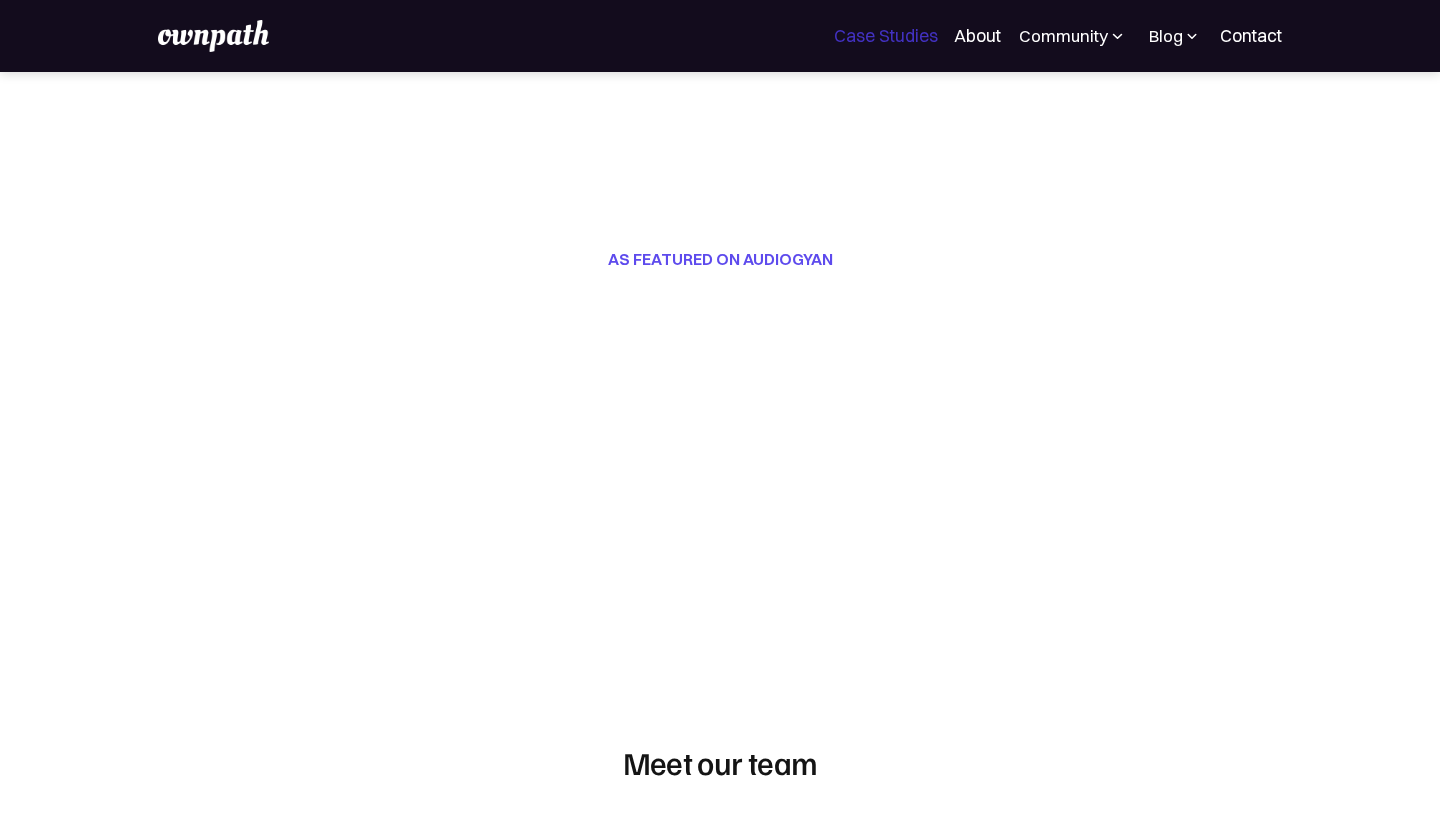 click on "Case Studies" at bounding box center [886, 36] 